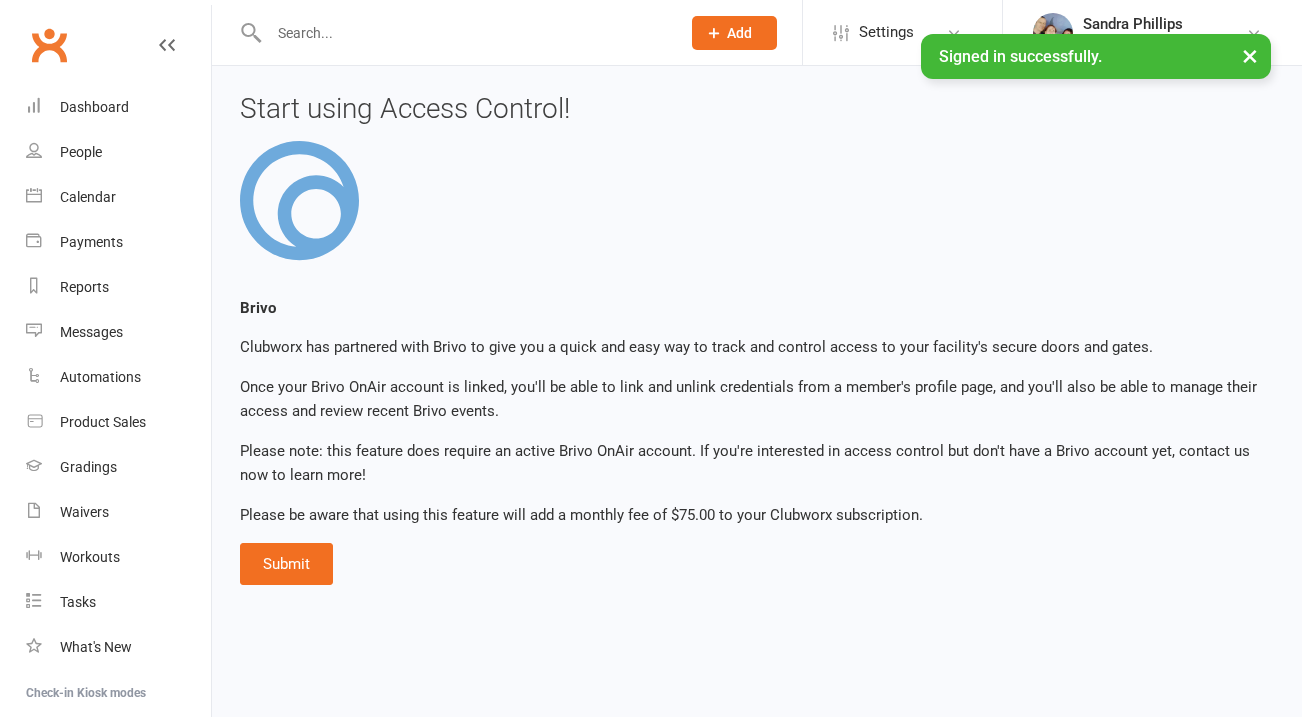 scroll, scrollTop: 0, scrollLeft: 0, axis: both 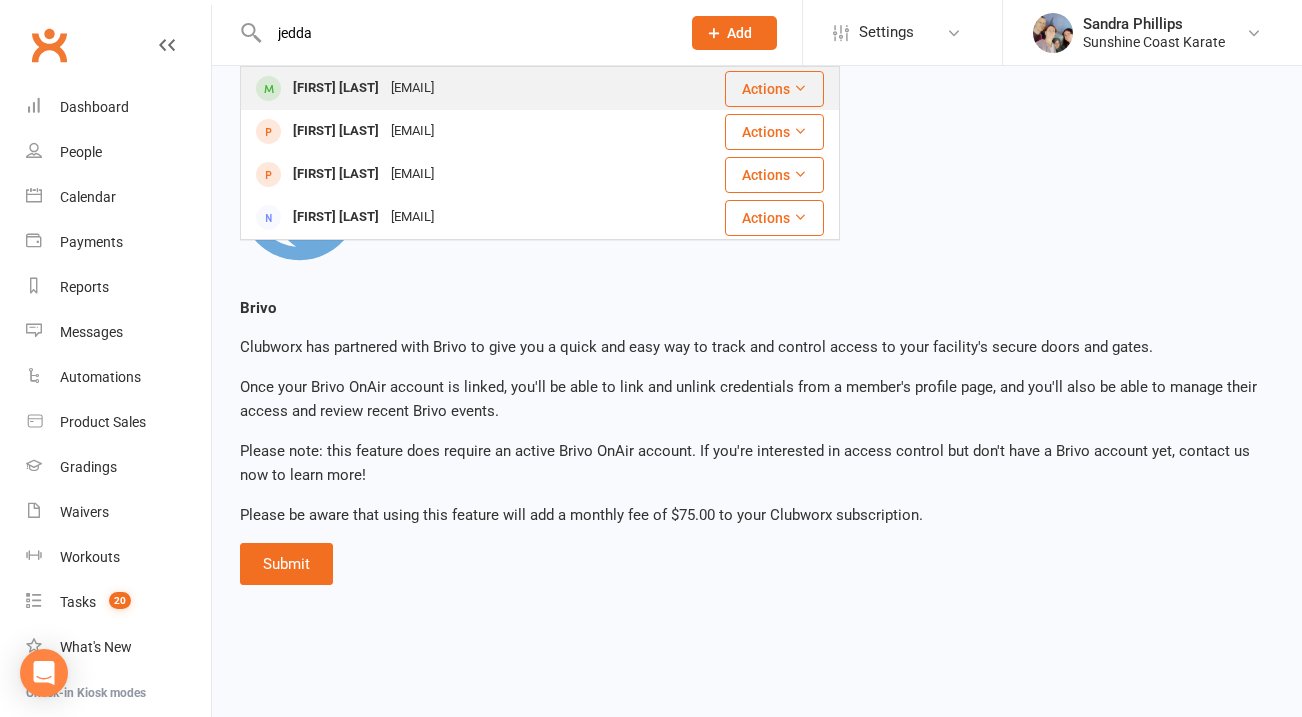 type on "jedda" 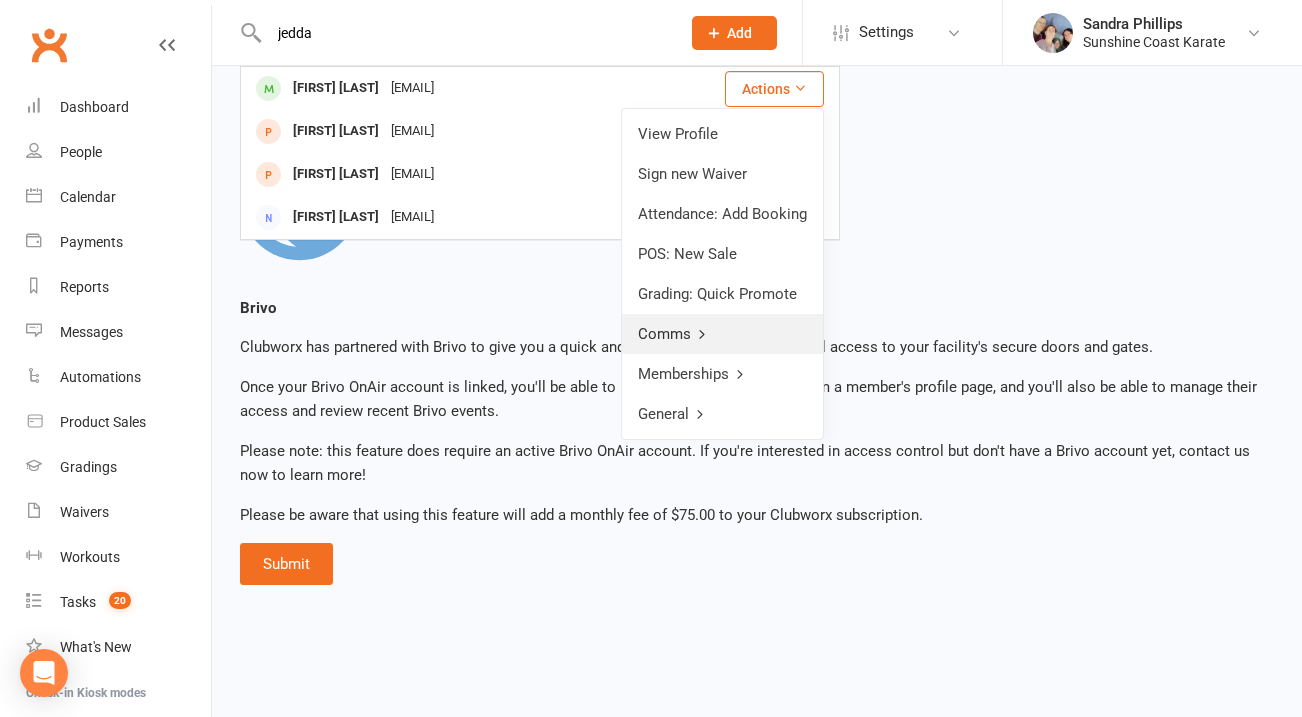 click on "Comms" at bounding box center (722, 334) 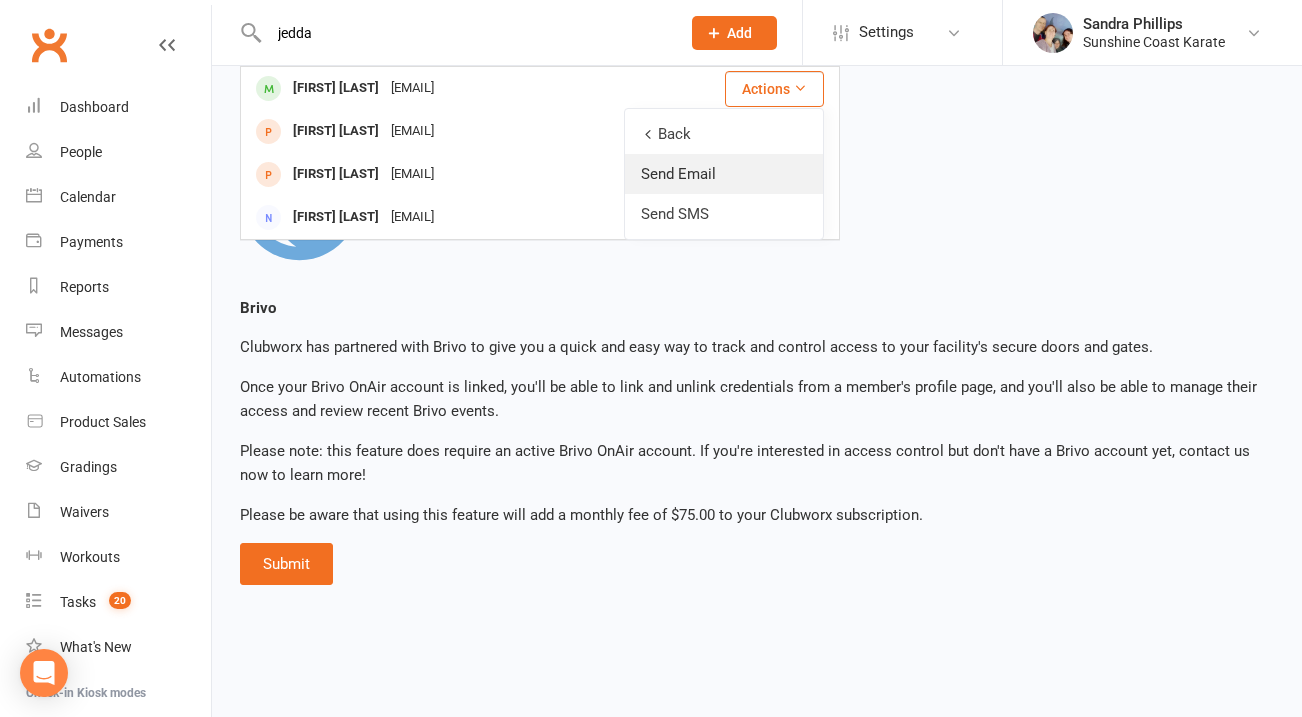 click on "Send Email" at bounding box center [724, 174] 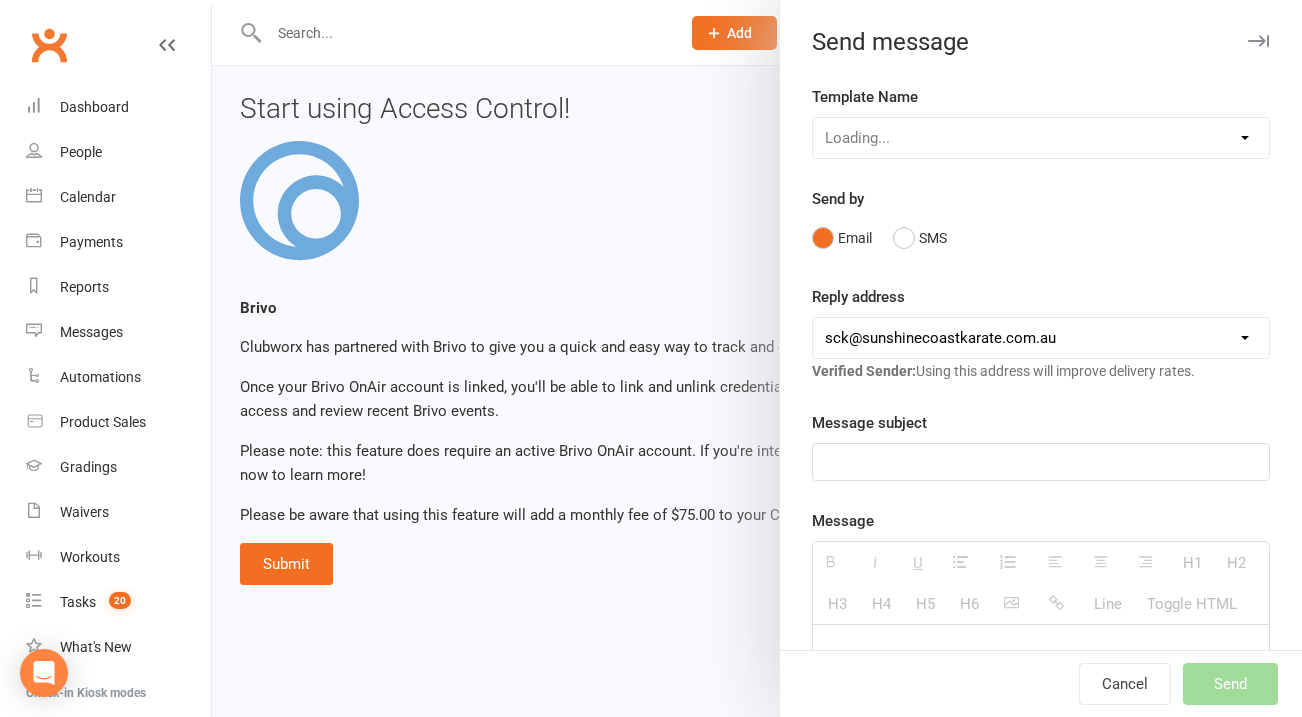 click at bounding box center [1041, 462] 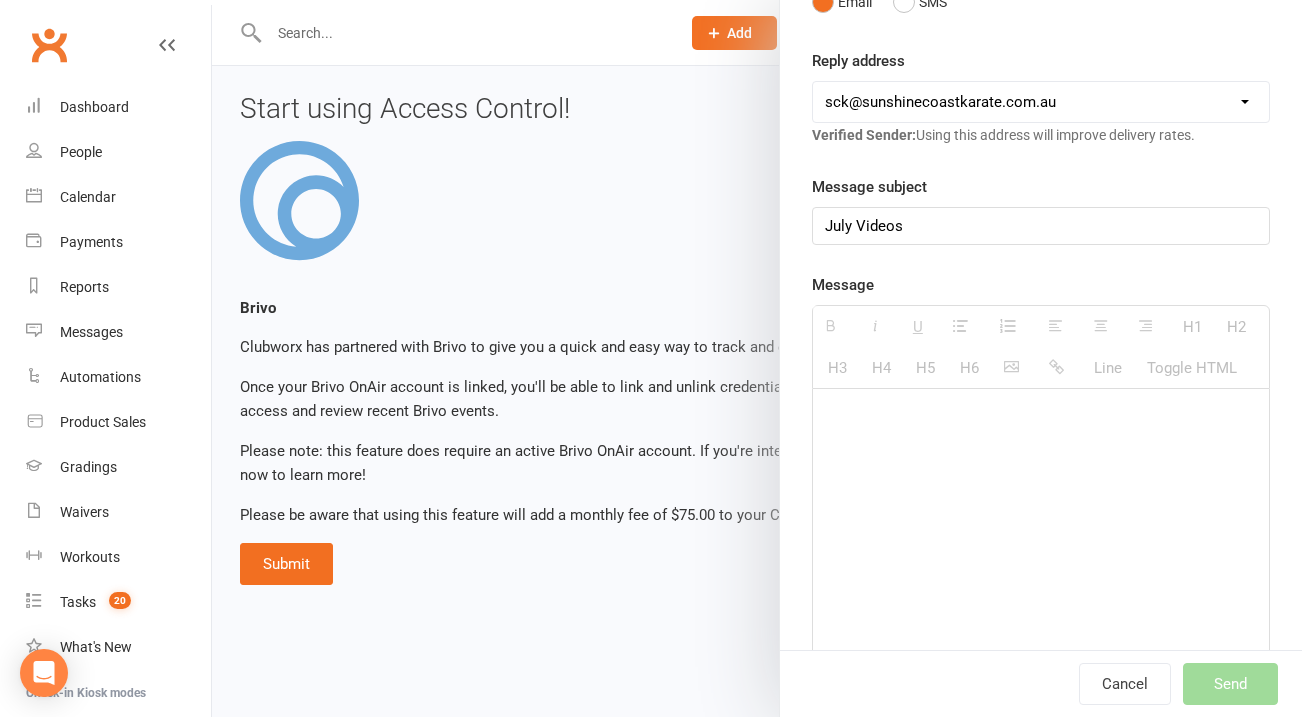 scroll, scrollTop: 244, scrollLeft: 0, axis: vertical 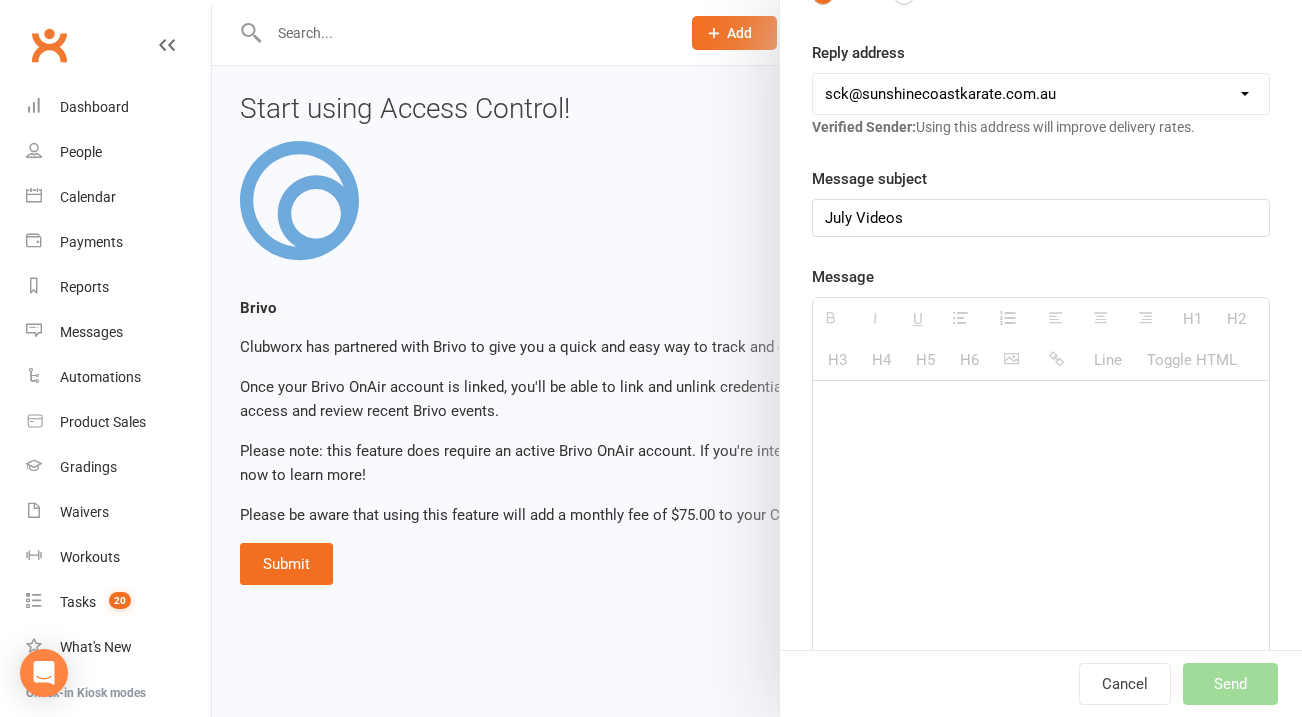 click at bounding box center [1041, 531] 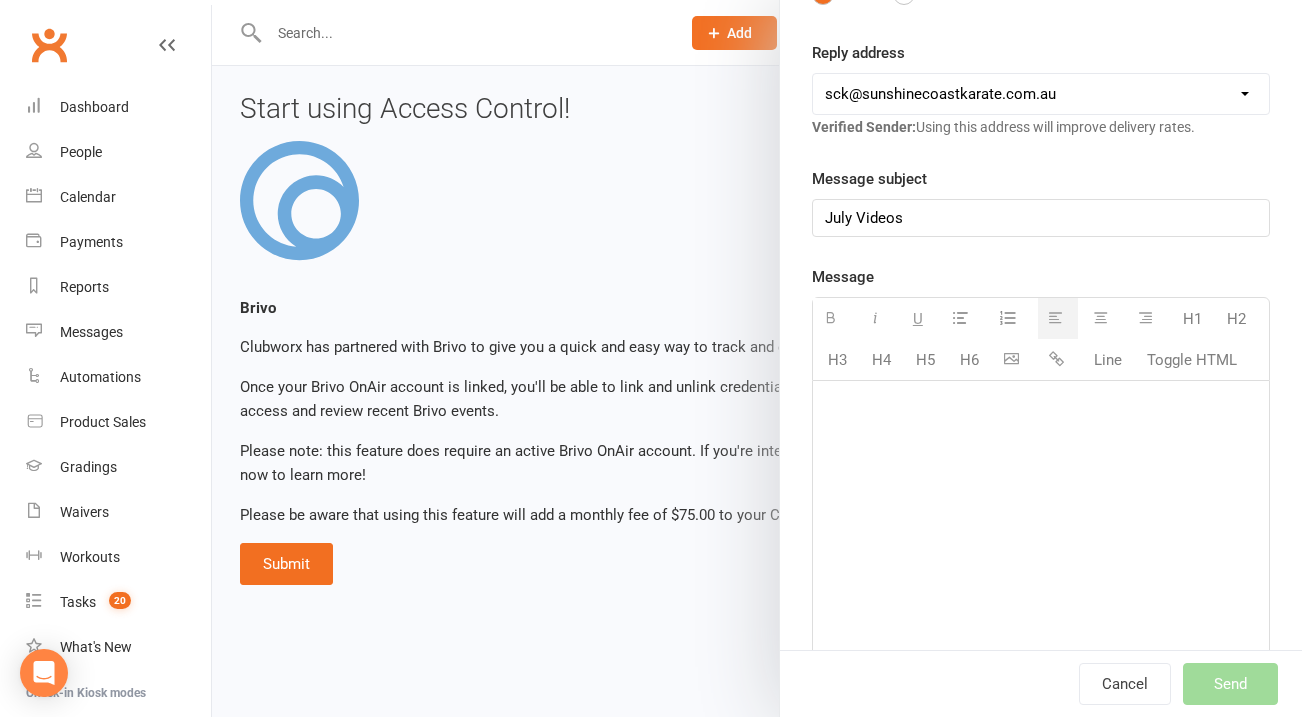 paste 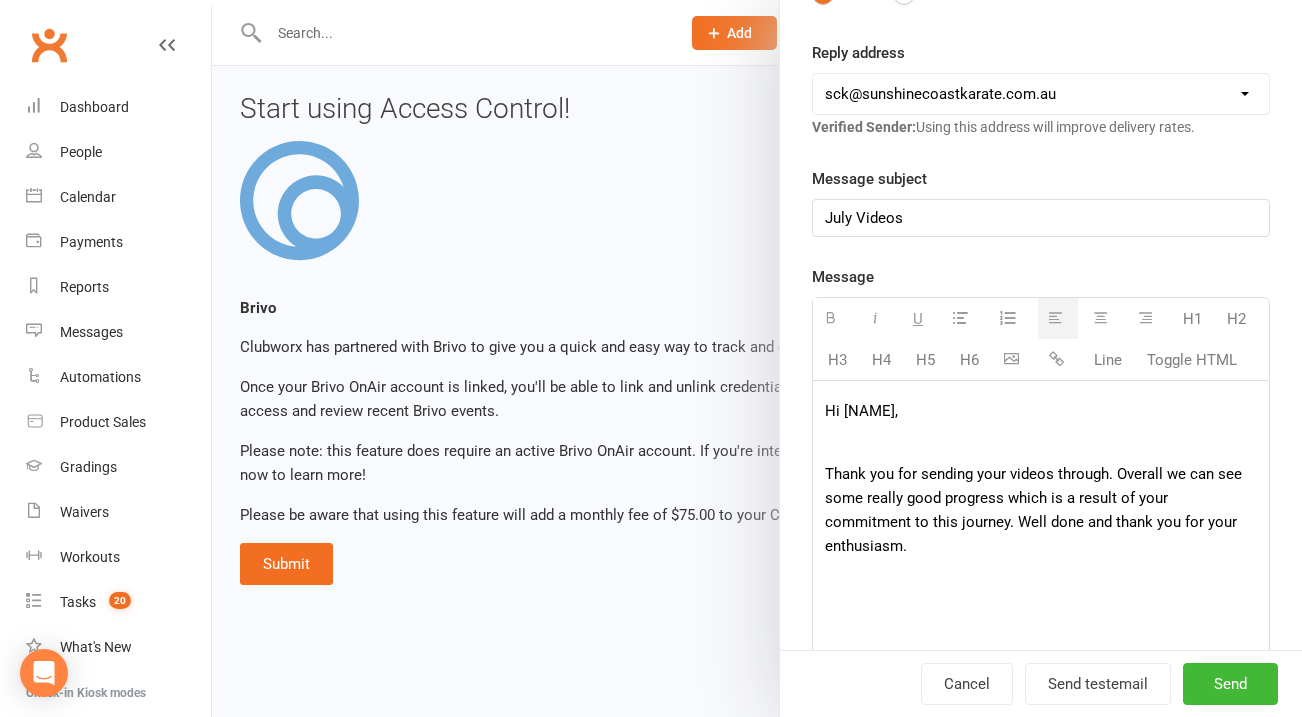 click at bounding box center [1041, 442] 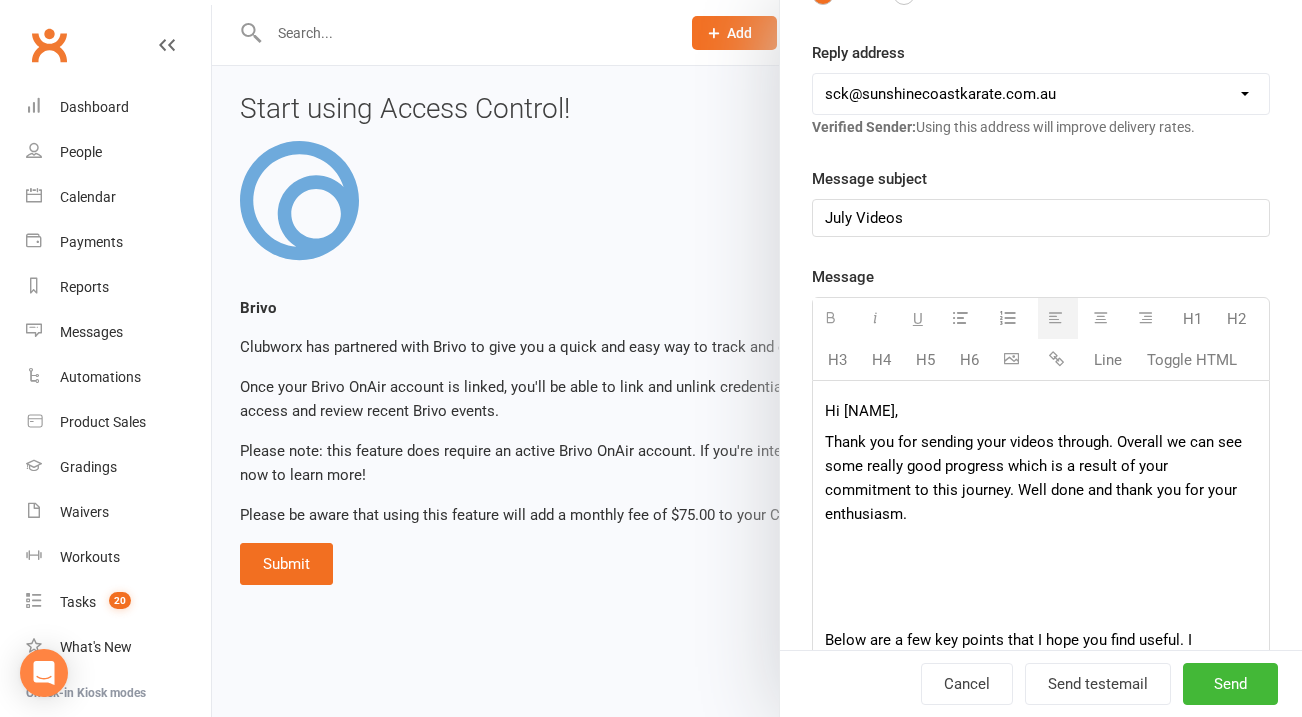 click at bounding box center [1041, 577] 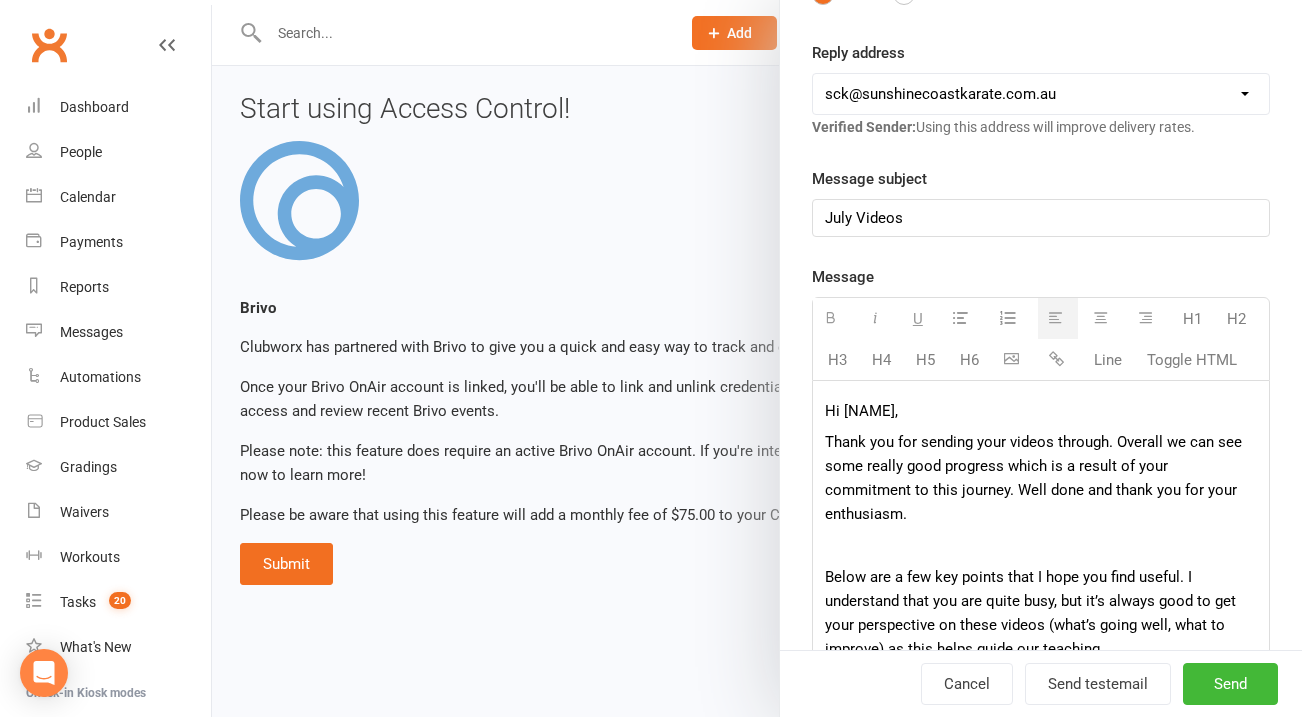 click at bounding box center (1041, 546) 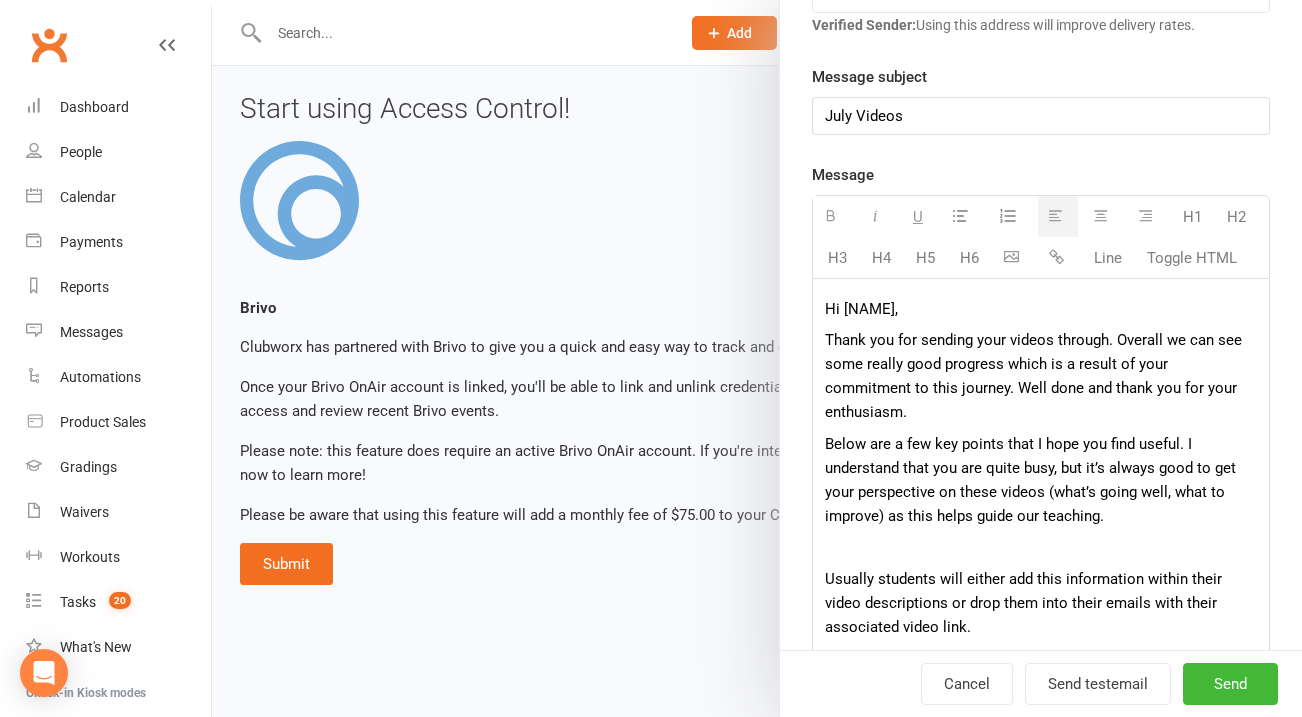 scroll, scrollTop: 379, scrollLeft: 0, axis: vertical 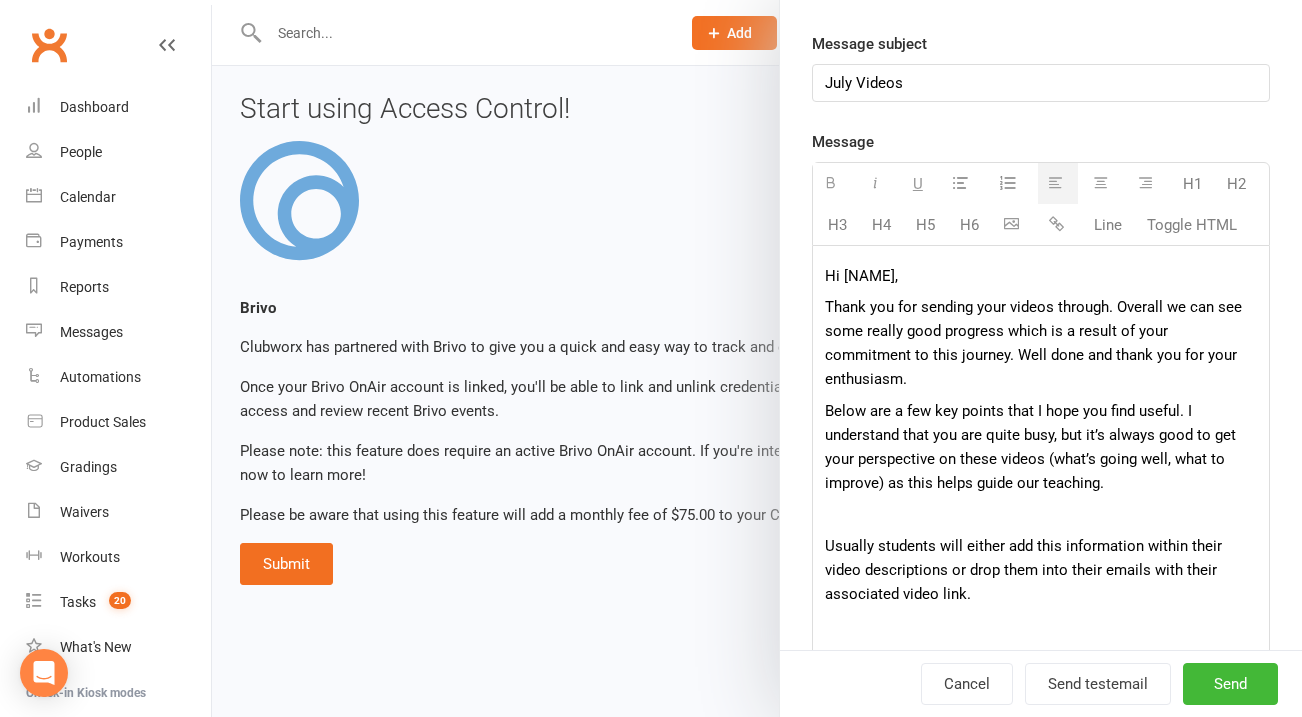 click at bounding box center [1041, 514] 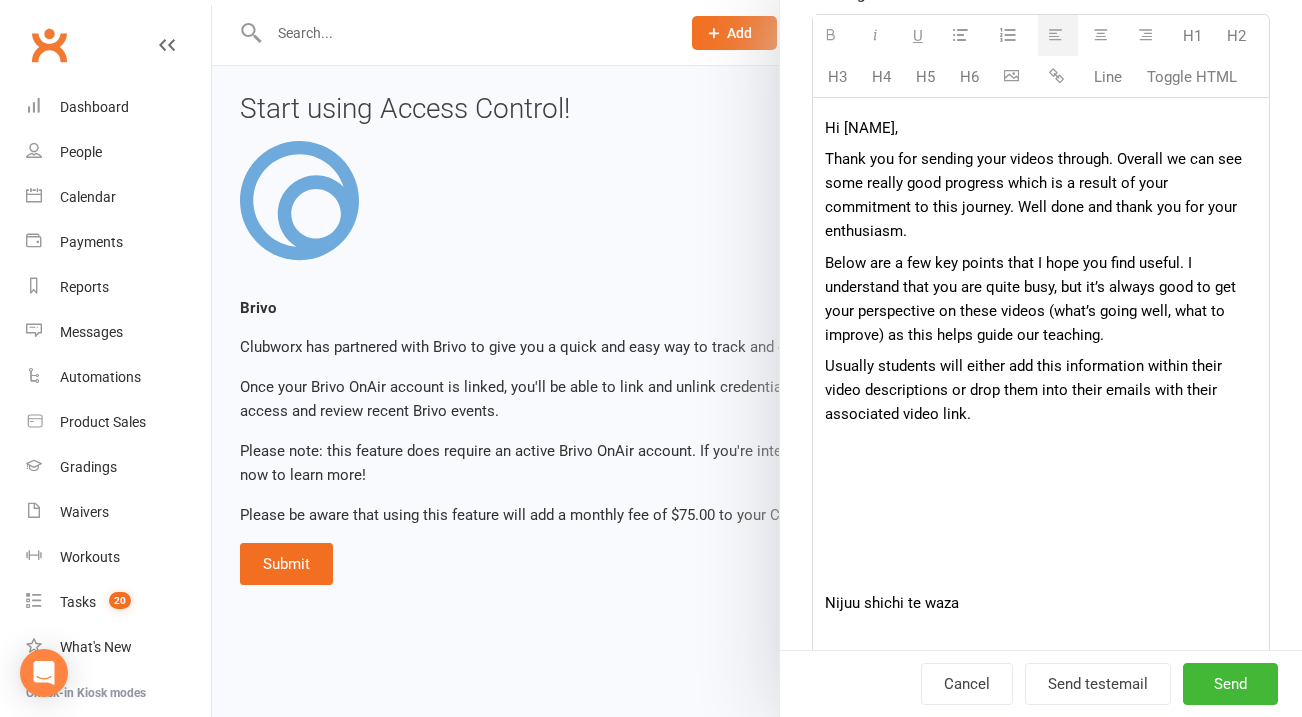 scroll, scrollTop: 556, scrollLeft: 0, axis: vertical 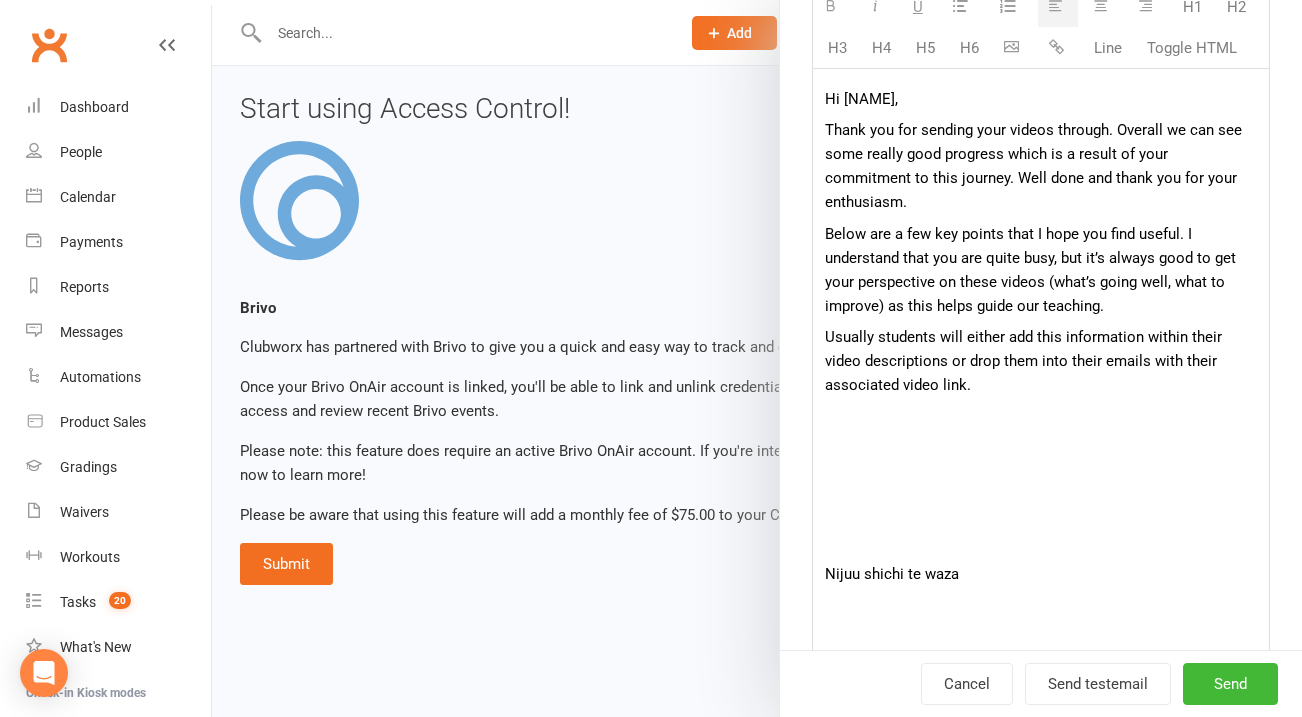 click at bounding box center [1041, 543] 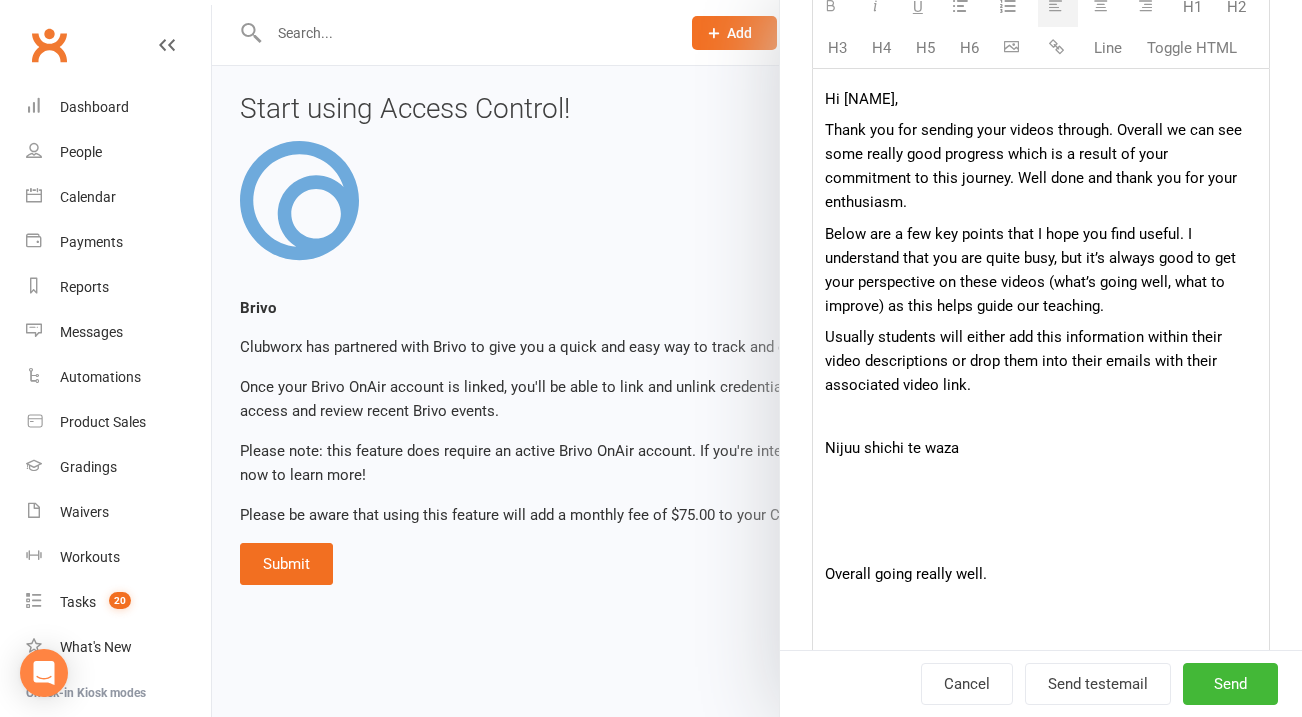 click on "Nijuu shichi te waza" at bounding box center (1041, 448) 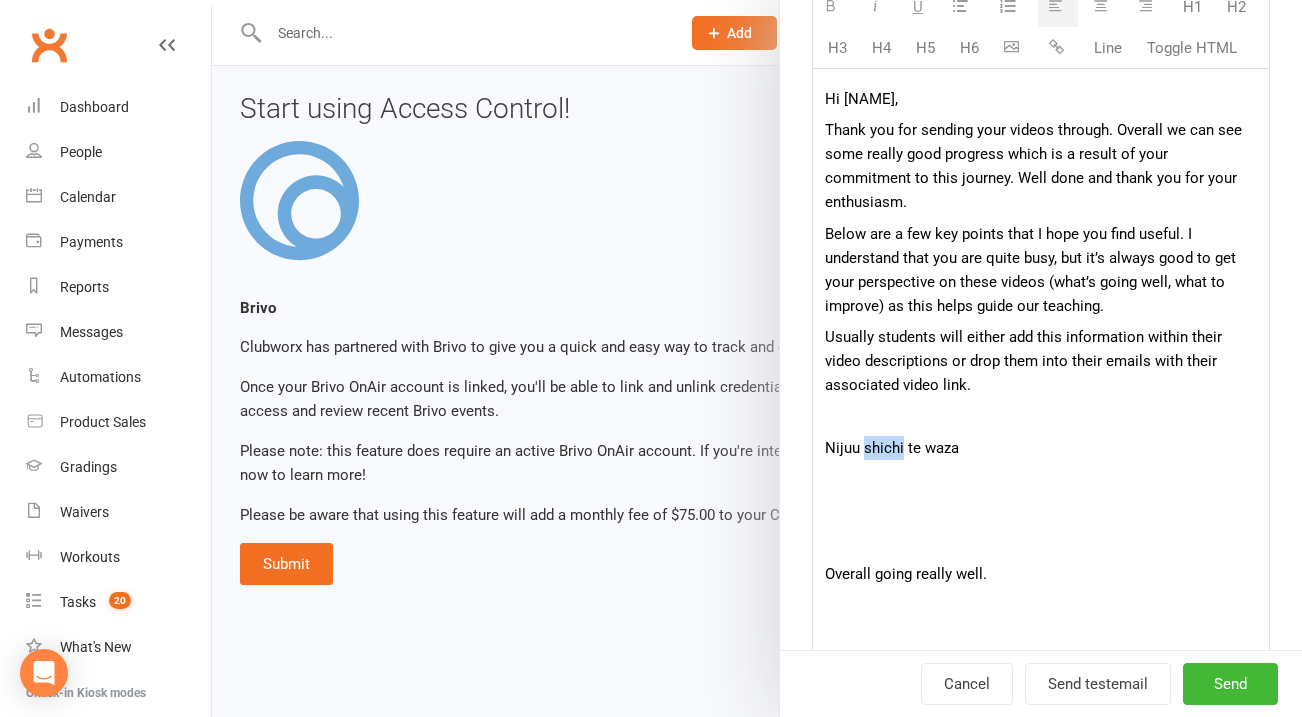 click on "Nijuu shichi te waza" at bounding box center (1041, 448) 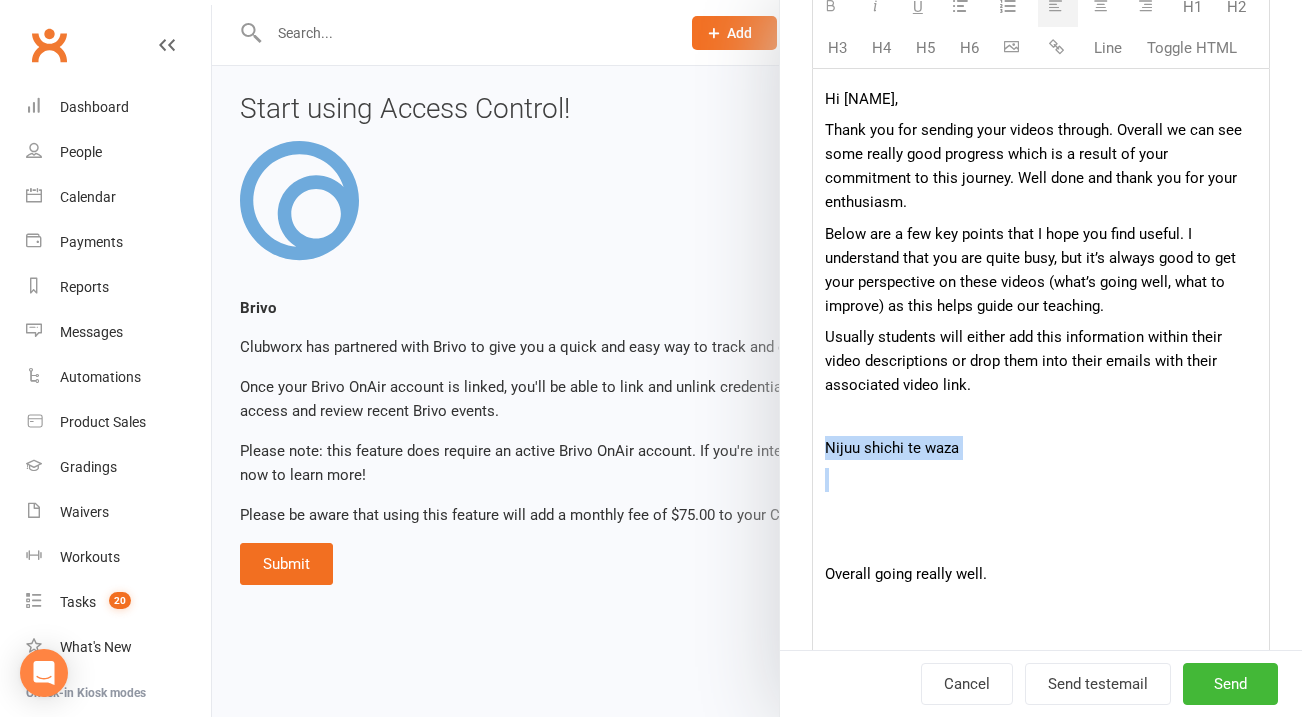 click on "Nijuu shichi te waza" at bounding box center (1041, 448) 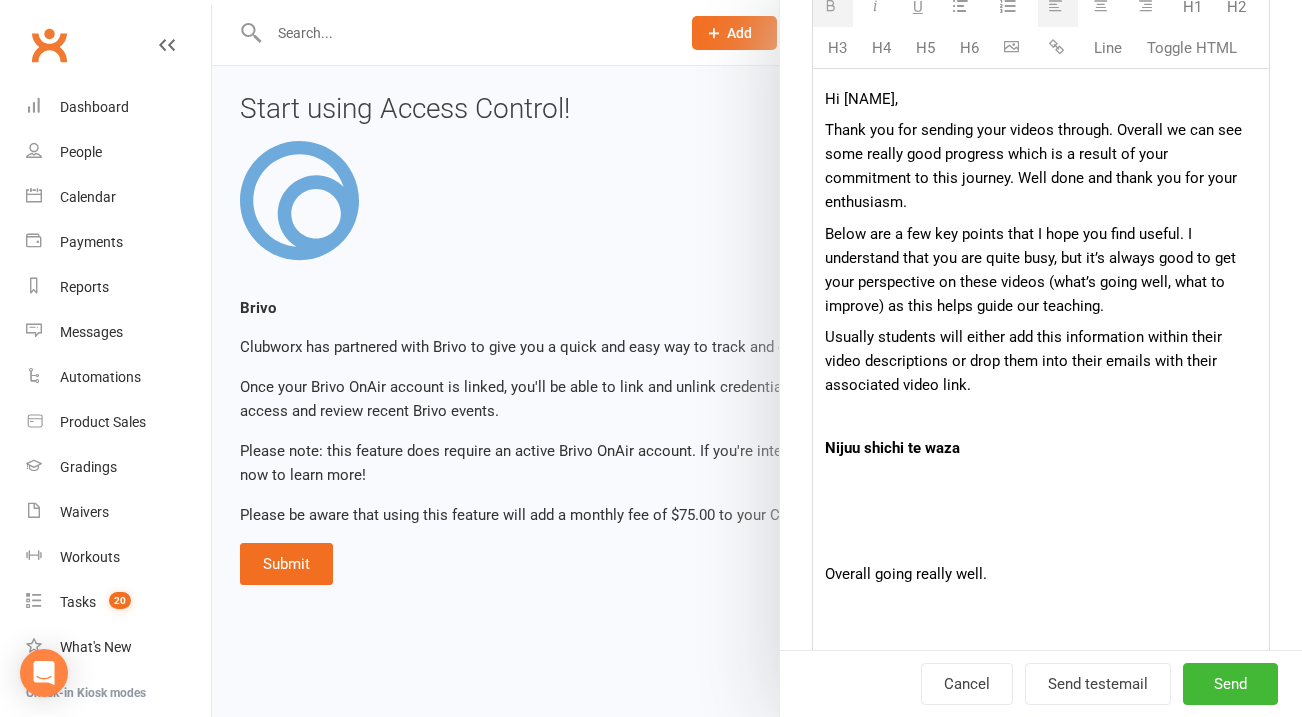 click on "Hi [NAME], Thank you for sending your videos through. Overall we can see some really good progress which is a result of your commitment to this journey. Well done and thank you for your enthusiasm. Below are a few key points that I hope you find useful. I understand that you are quite busy, but it’s always good to get your perspective on these videos (what’s going well, what to improve) as this helps guide our teaching. Usually students will either add this information within their video descriptions or drop them into their emails with their associated video link. Nijuu shichi te waza Overall going really well. 1. It would be great to help you explore the centre line of your body in this kata and where the finish positions will be in relation to this. Example, the elbow strikes rising up (age enpi), you want to see if you can get them rising up the centre line. Application would be attacking up under an opponents chin. 2. Shuto kamae – the slower open hand technique Kihon kata ichi Shi ho hai" at bounding box center (1041, 2676) 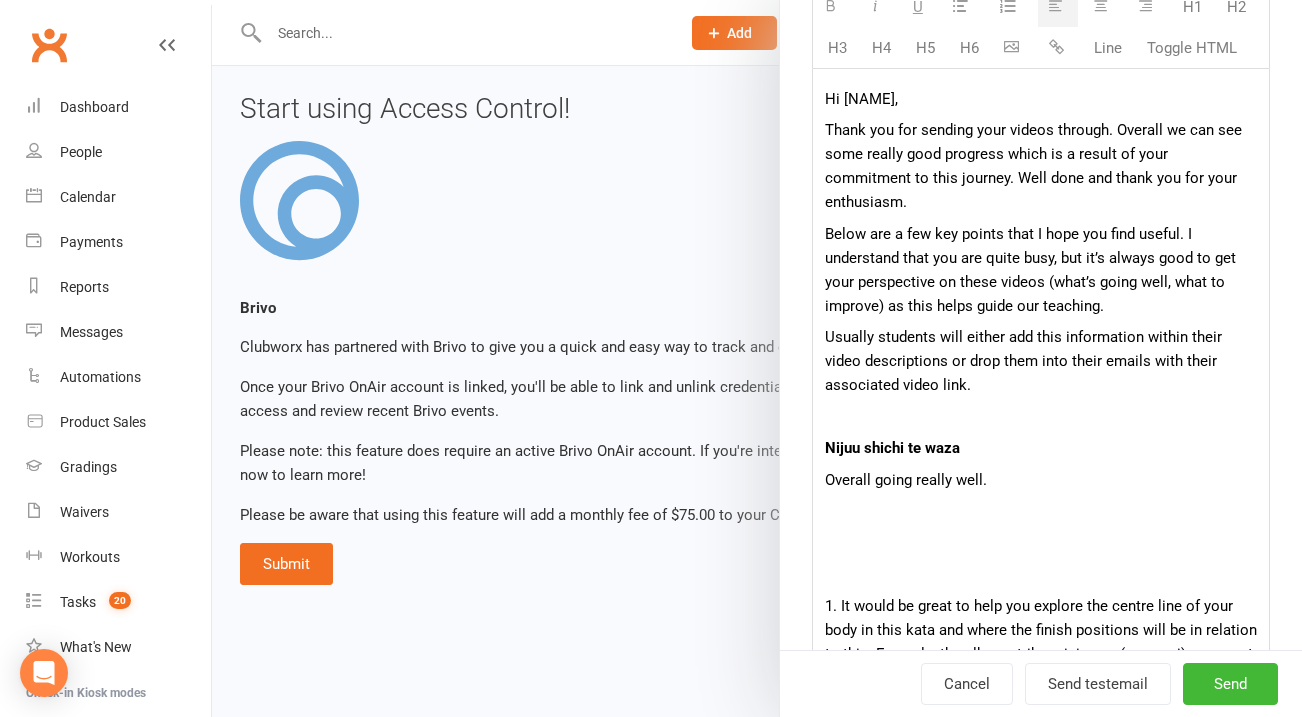 click at bounding box center (1041, 574) 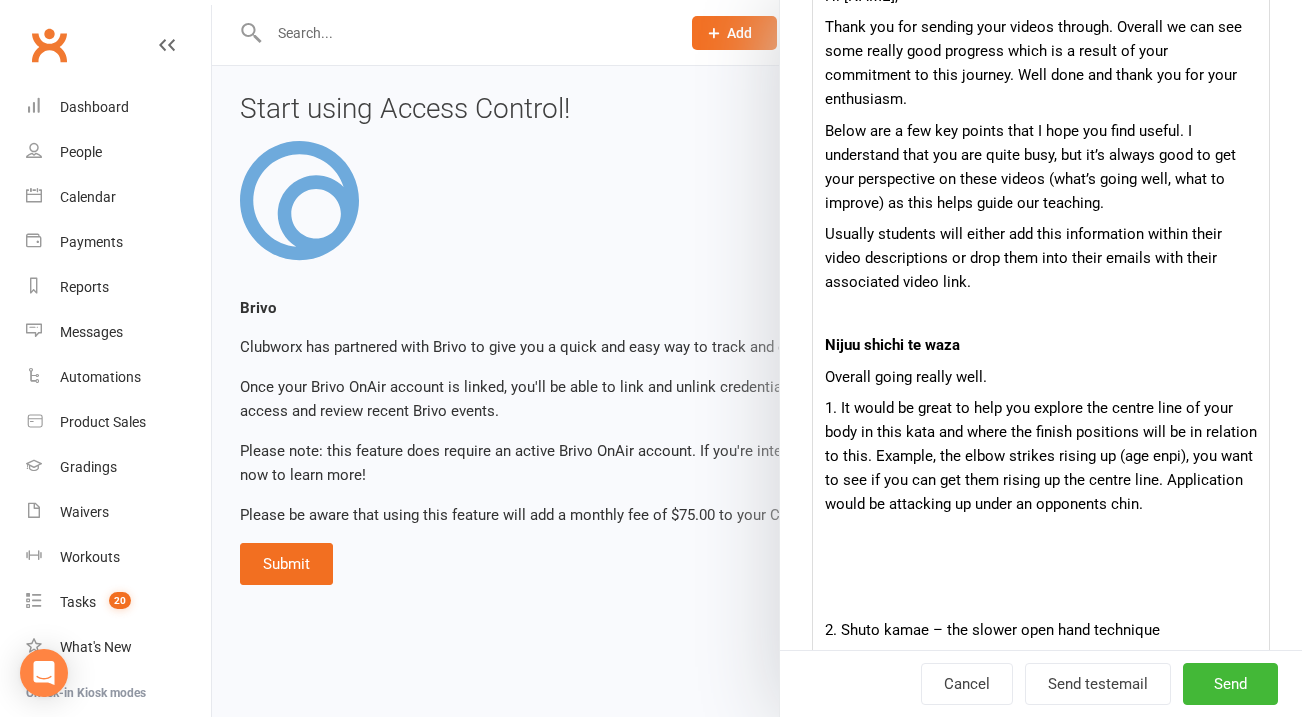 scroll, scrollTop: 683, scrollLeft: 0, axis: vertical 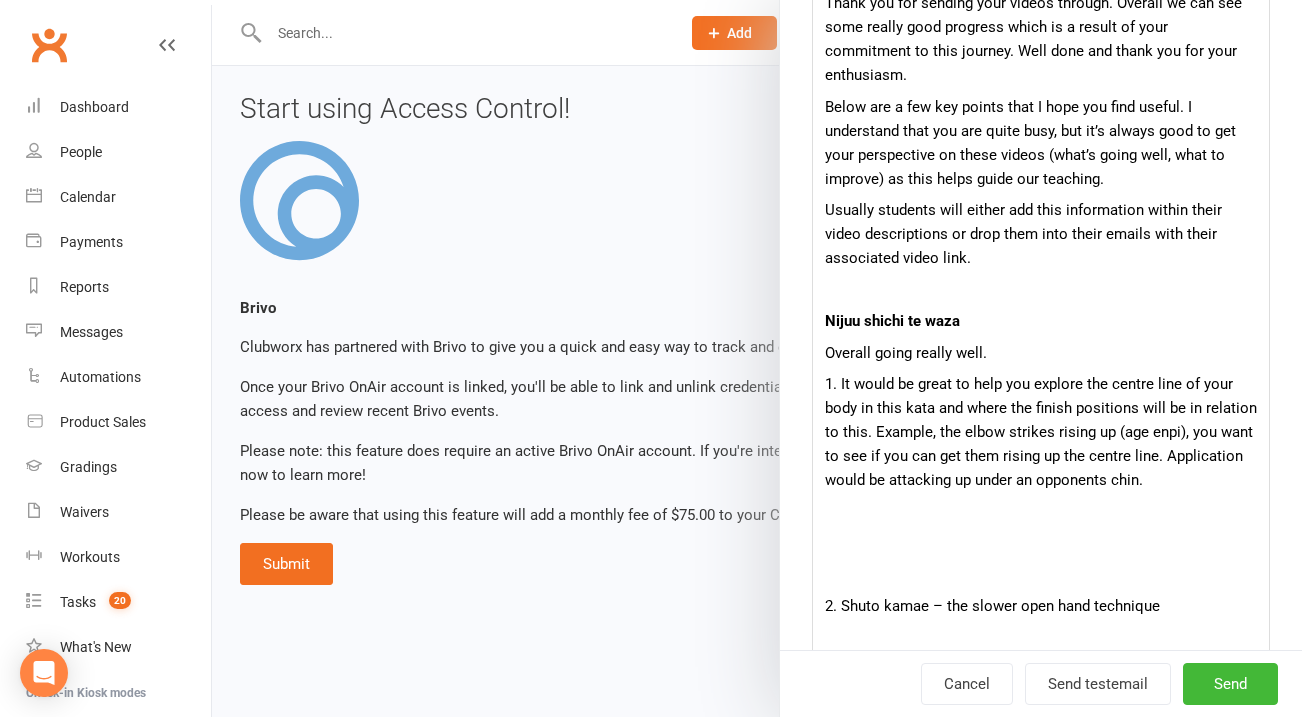 click at bounding box center [1041, 575] 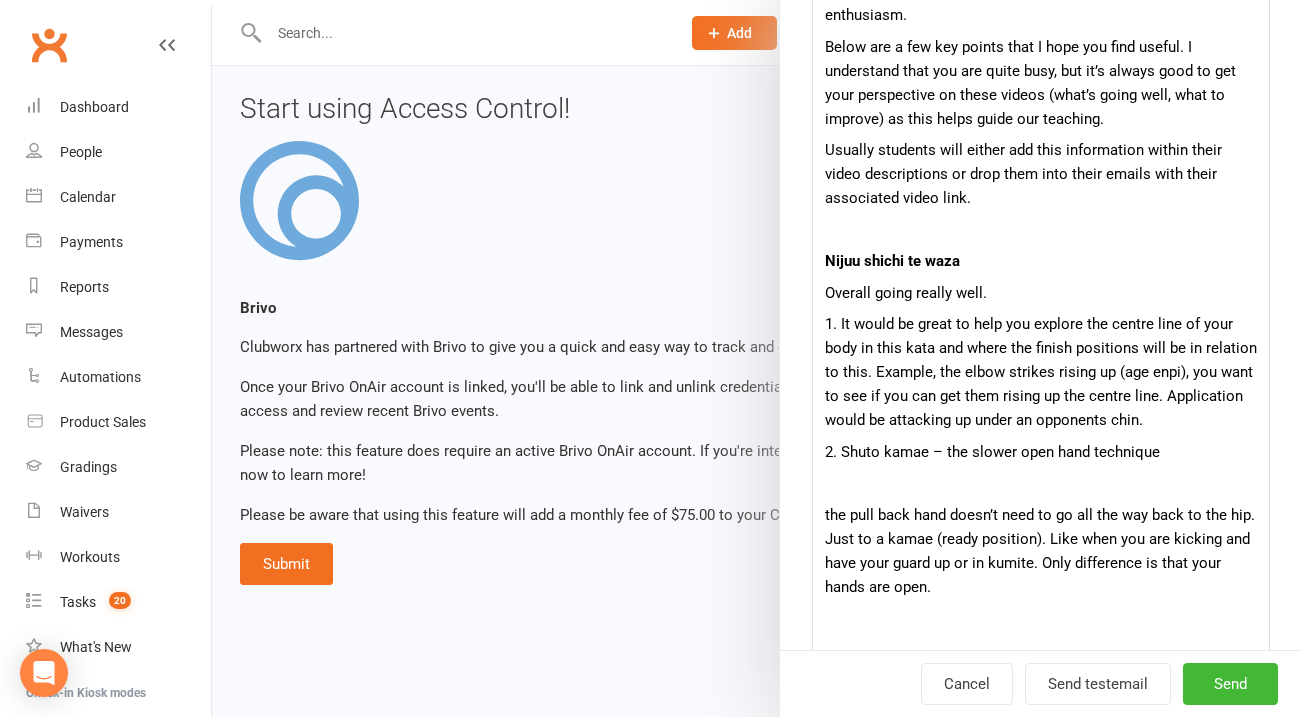 scroll, scrollTop: 751, scrollLeft: 0, axis: vertical 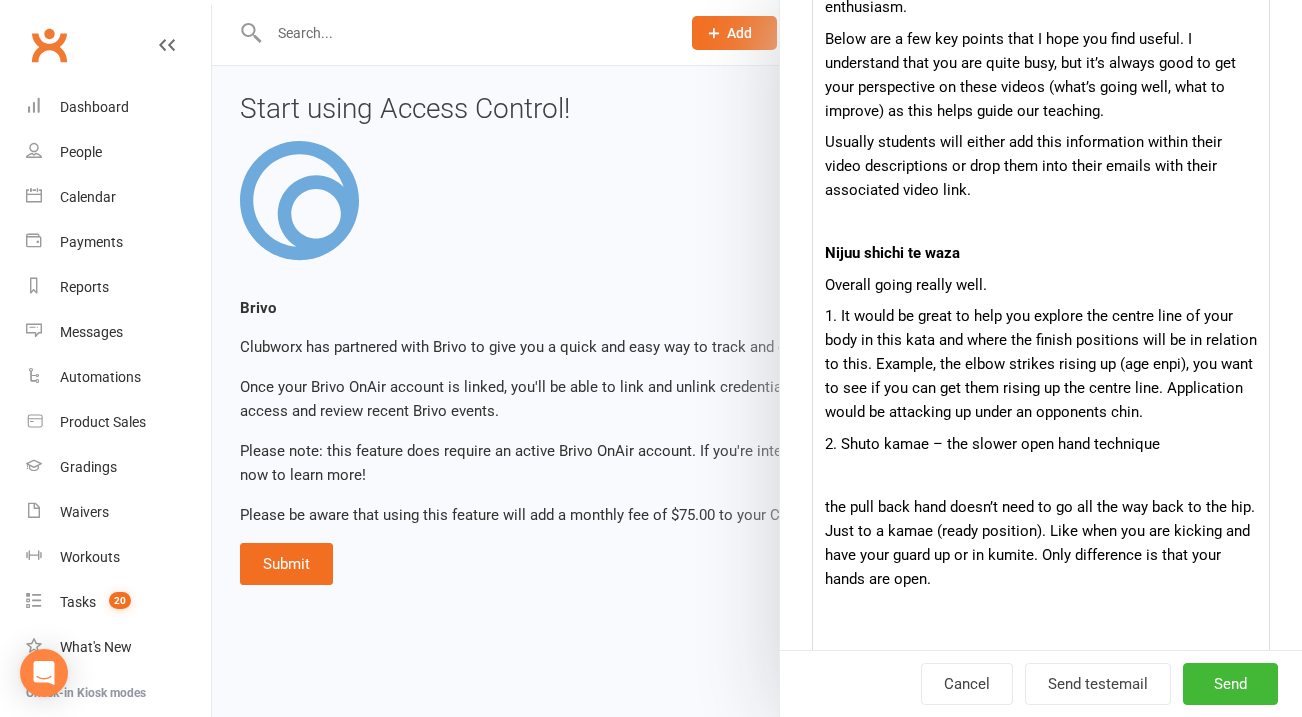 click at bounding box center [1041, 475] 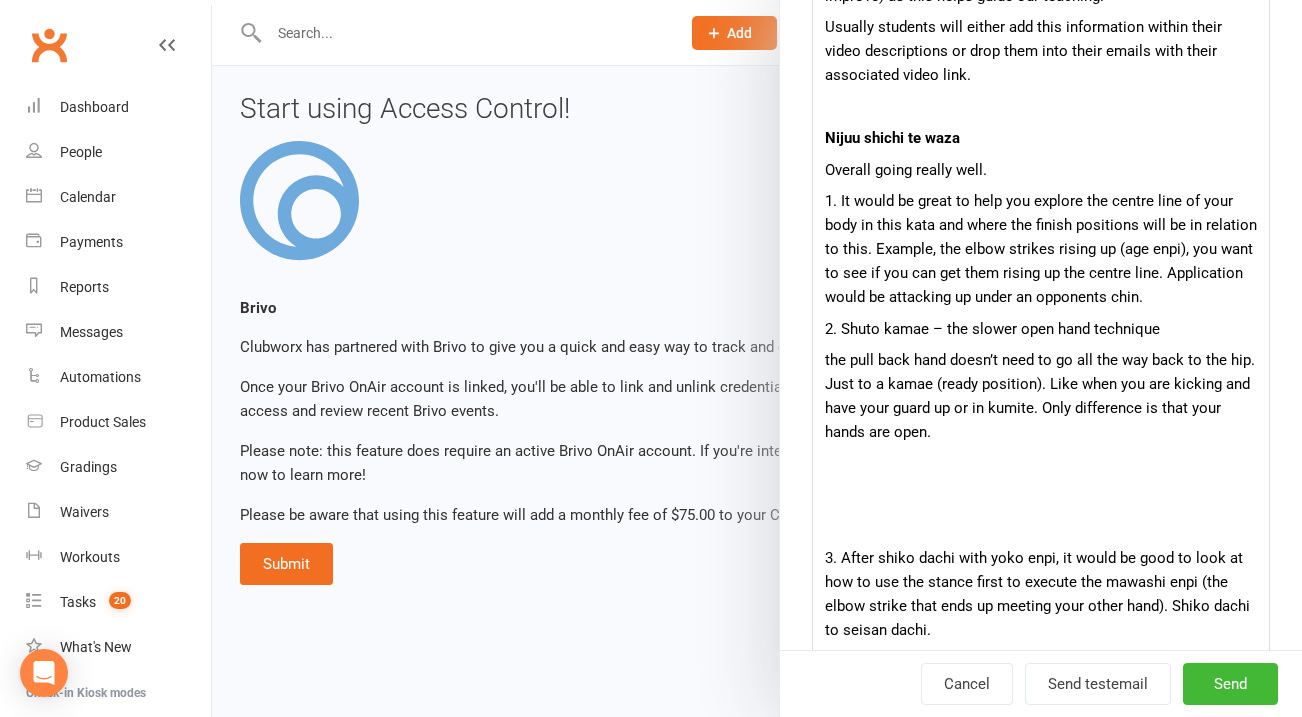scroll, scrollTop: 902, scrollLeft: 0, axis: vertical 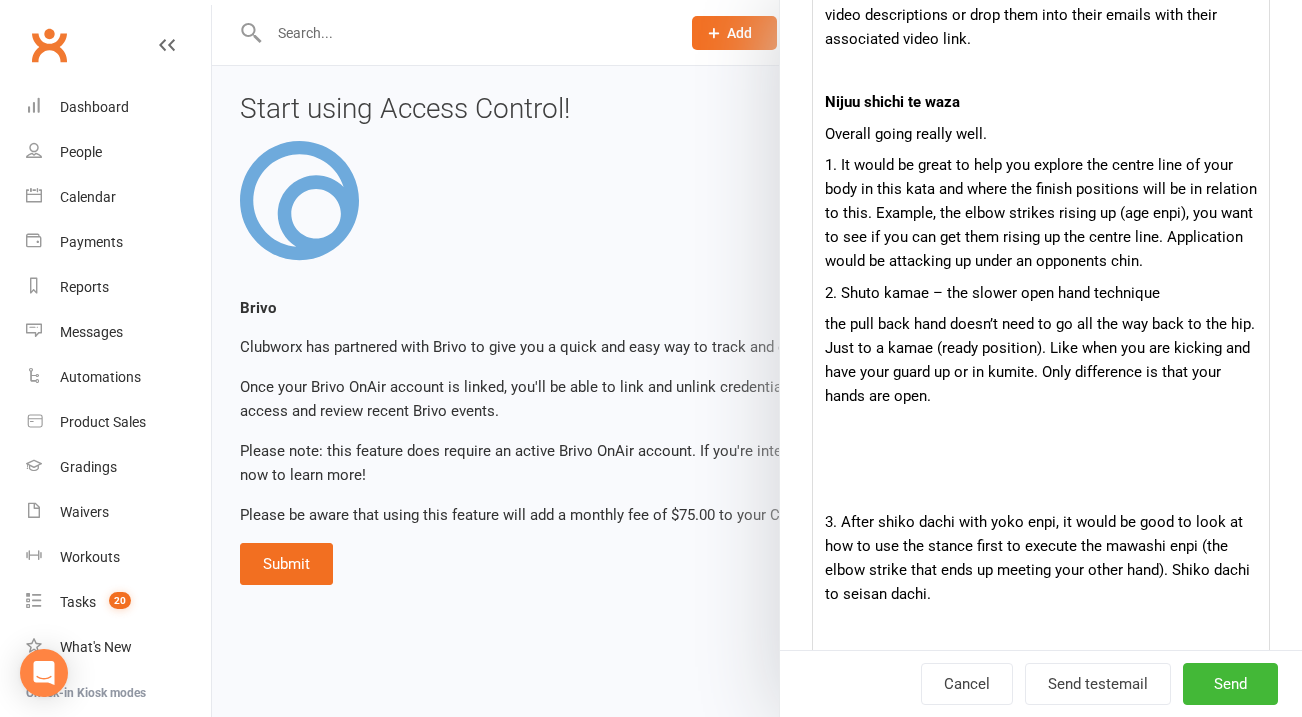 click at bounding box center (1041, 491) 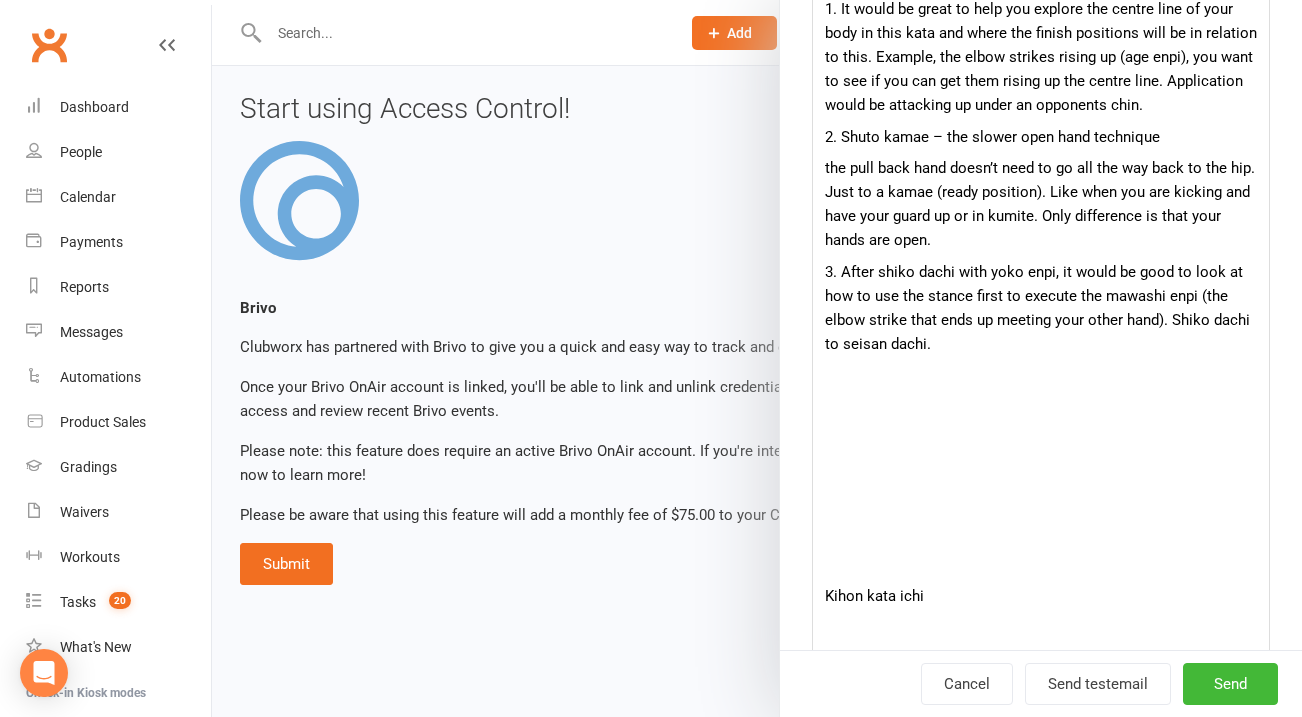 scroll, scrollTop: 1059, scrollLeft: 0, axis: vertical 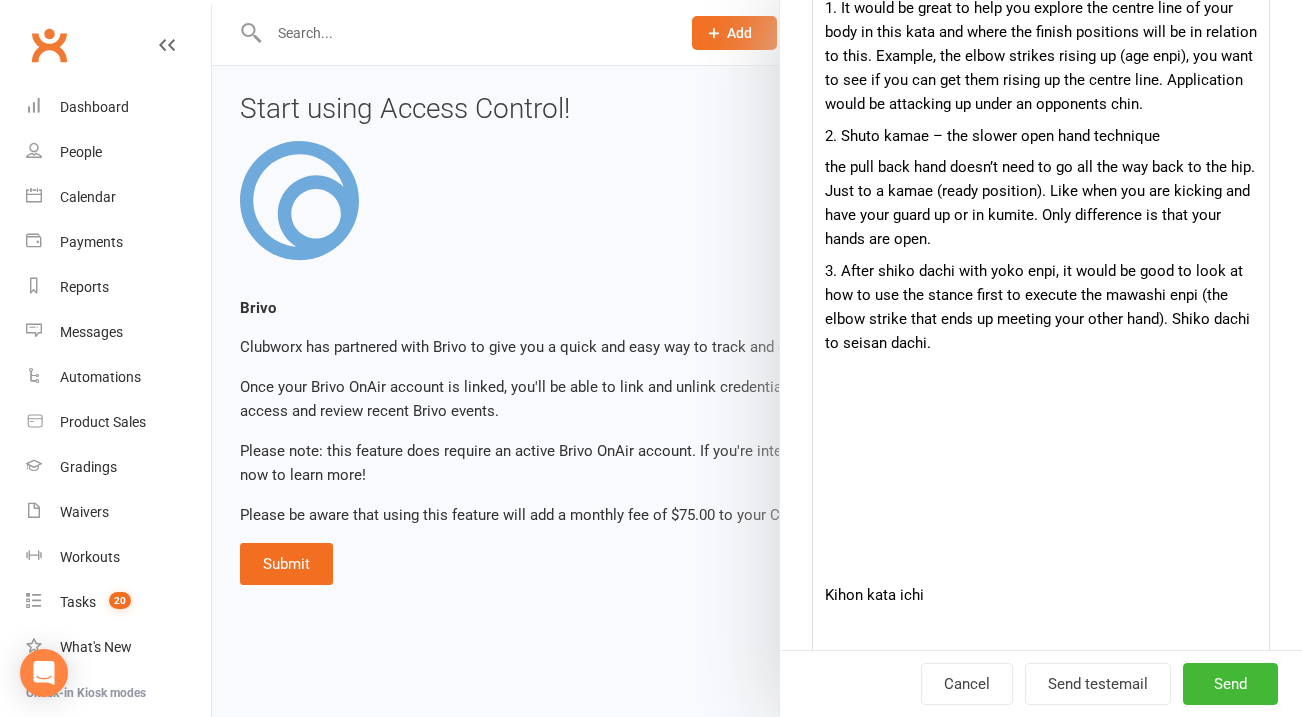 click at bounding box center (1041, 563) 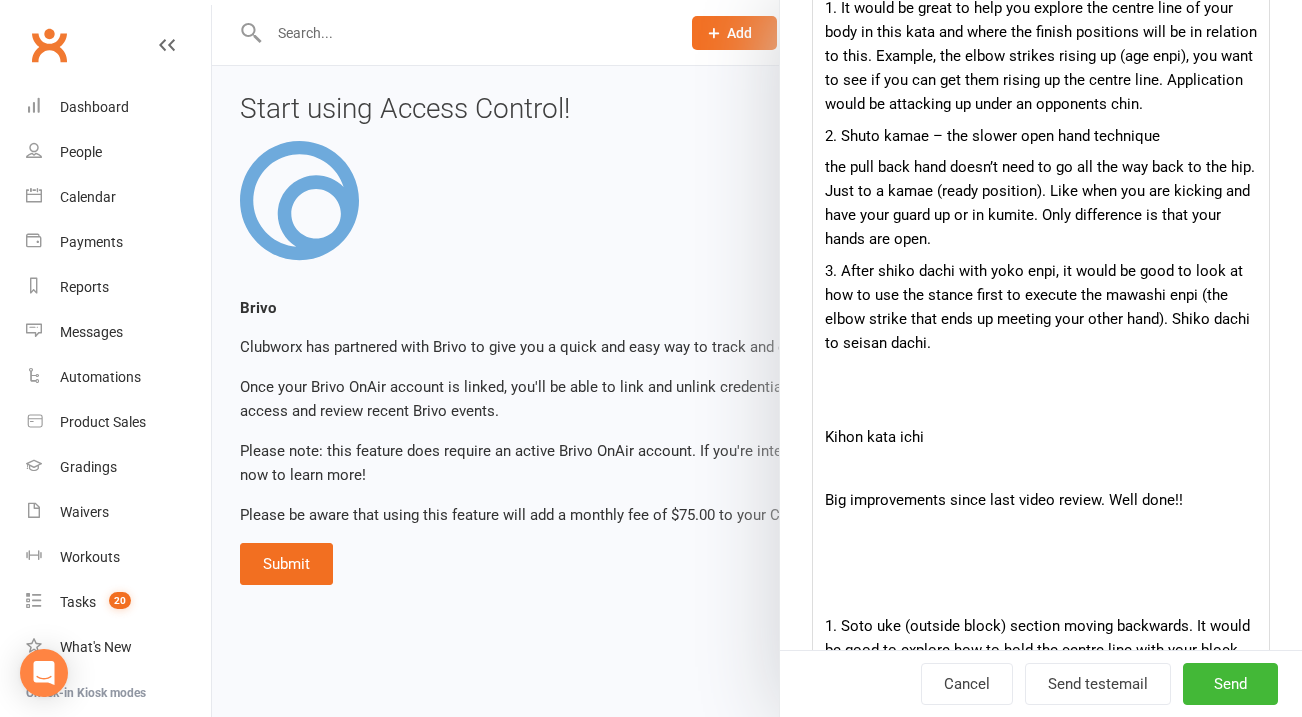 click on "Kihon kata ichi" at bounding box center (1041, 437) 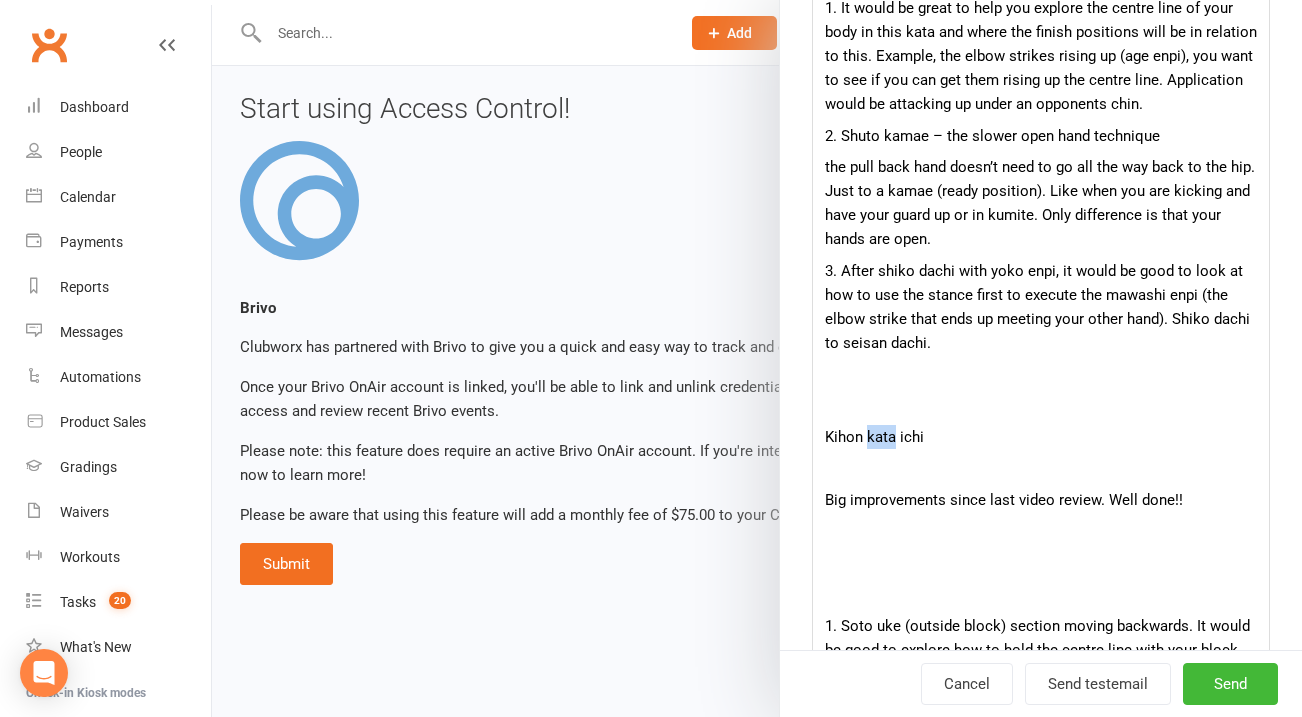 click on "Kihon kata ichi" at bounding box center (1041, 437) 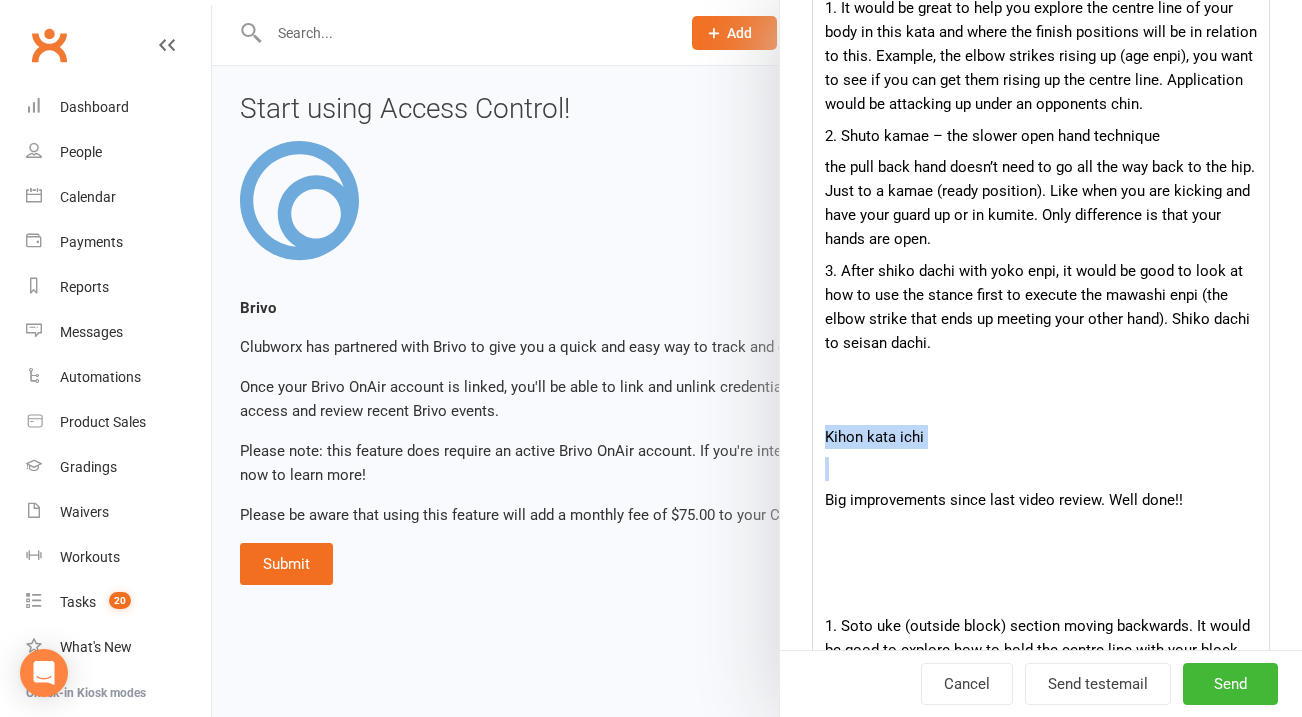 click on "Kihon kata ichi" at bounding box center [1041, 437] 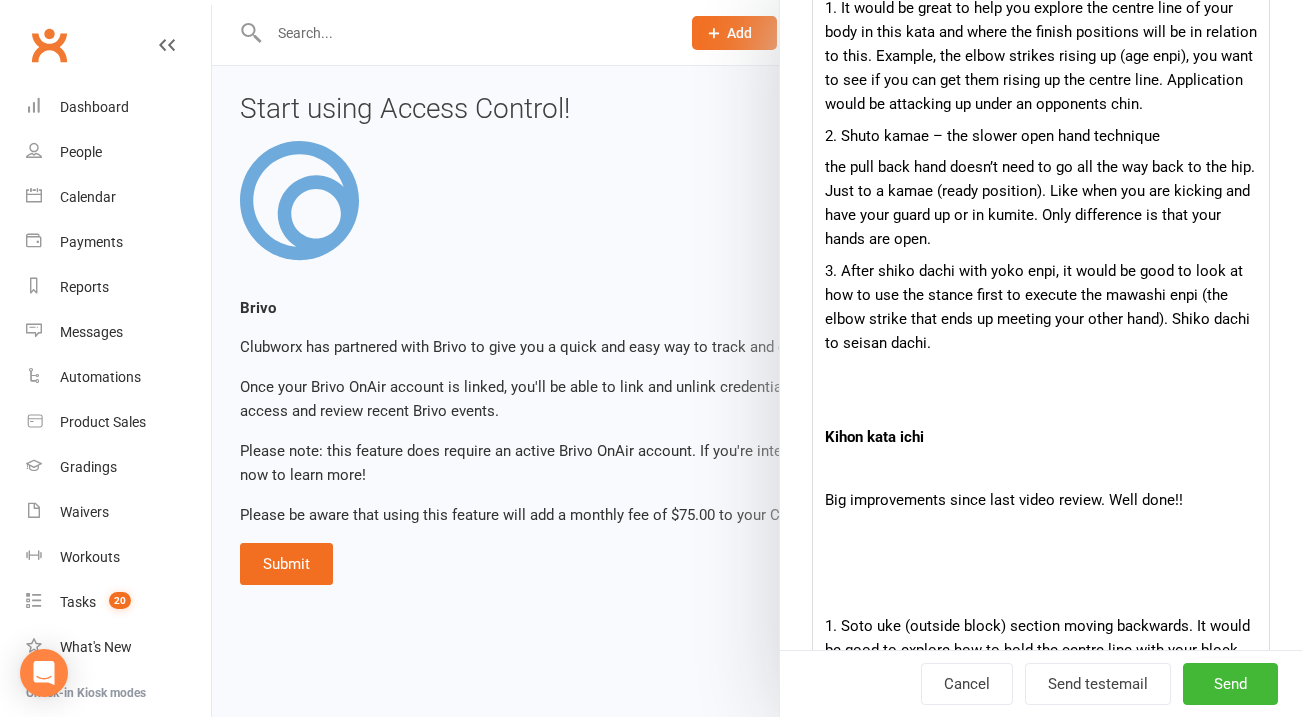 click on "Hi [NAME], Thank you for sending your videos through. Overall we can see some really good progress which is a result of your commitment to this journey. Well done and thank you for your enthusiasm. Below are a few key points that I hope you find useful. I understand that you are quite busy, but it’s always good to get your perspective on these videos (what’s going well, what to improve) as this helps guide our teaching. Usually students will either add this information within their video descriptions or drop them into their emails with their associated video link. Nijuu shichi te waza Overall going really well. 1. It would be great to help you explore the centre line of your body in this kata and where the finish positions will be in relation to this. Example, the elbow strikes rising up (age enpi), you want to see if you can get them rising up the centre line. Application would be attacking up under an opponents chin. 2. Shuto kamae – the slower open hand technique Kihon kata ichi Shi ho hai" at bounding box center [1041, 1890] 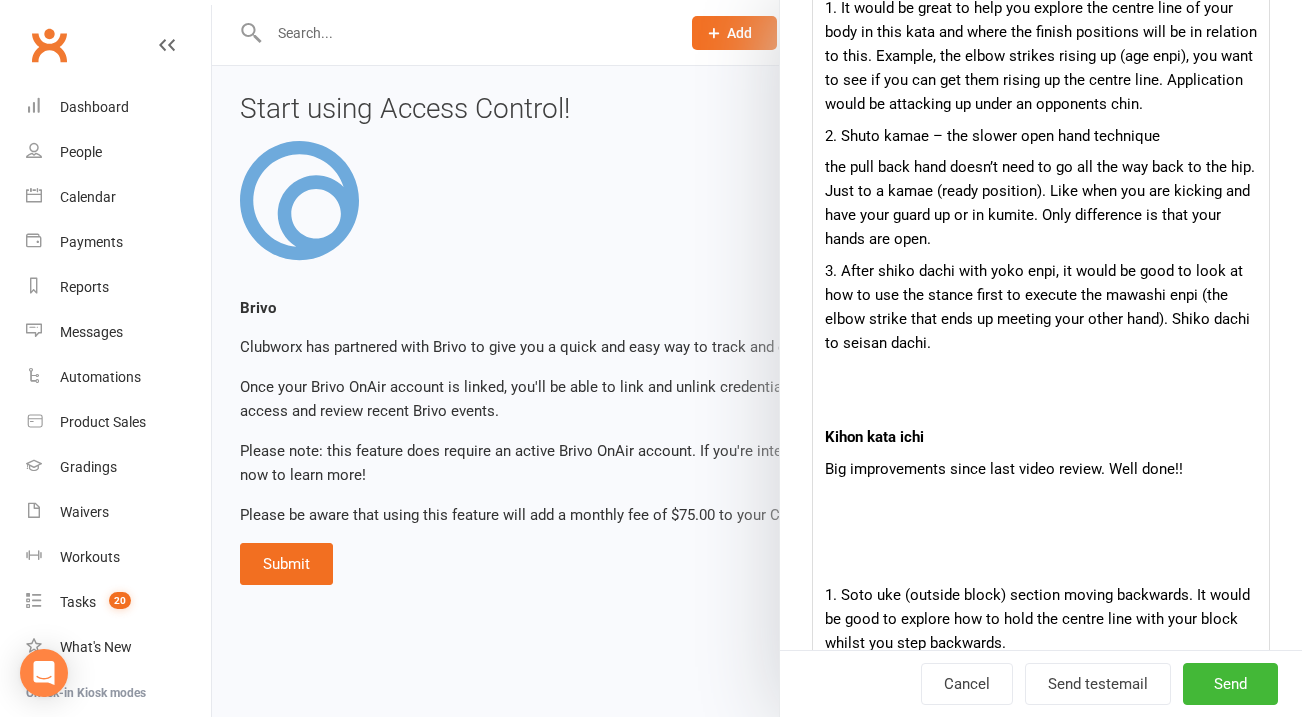 click at bounding box center [1041, 563] 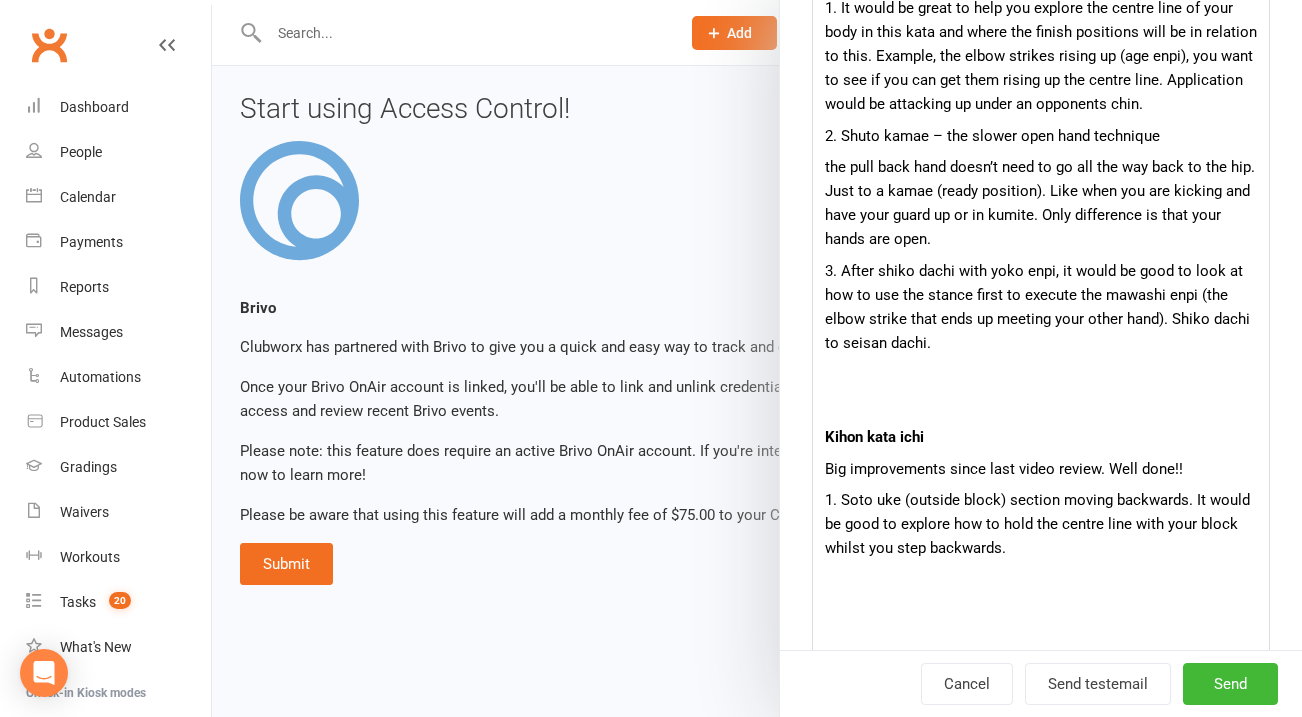 scroll, scrollTop: 1179, scrollLeft: 0, axis: vertical 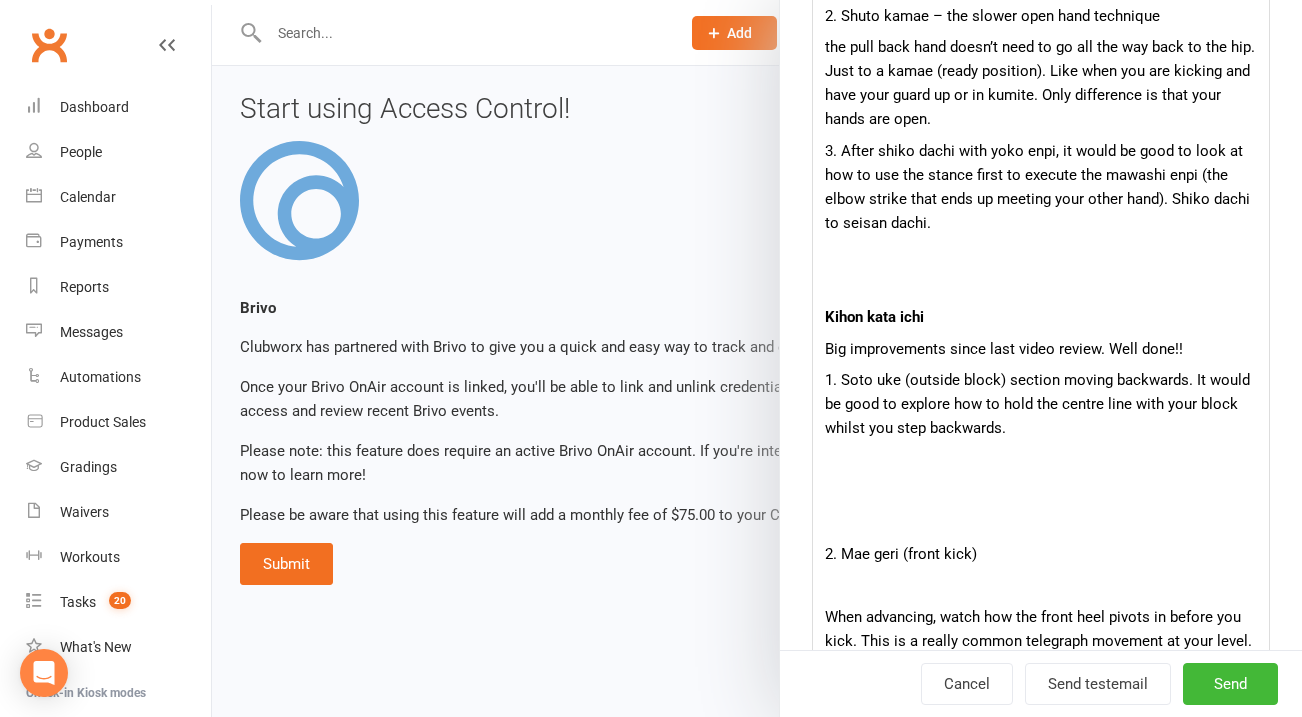 click at bounding box center [1041, 523] 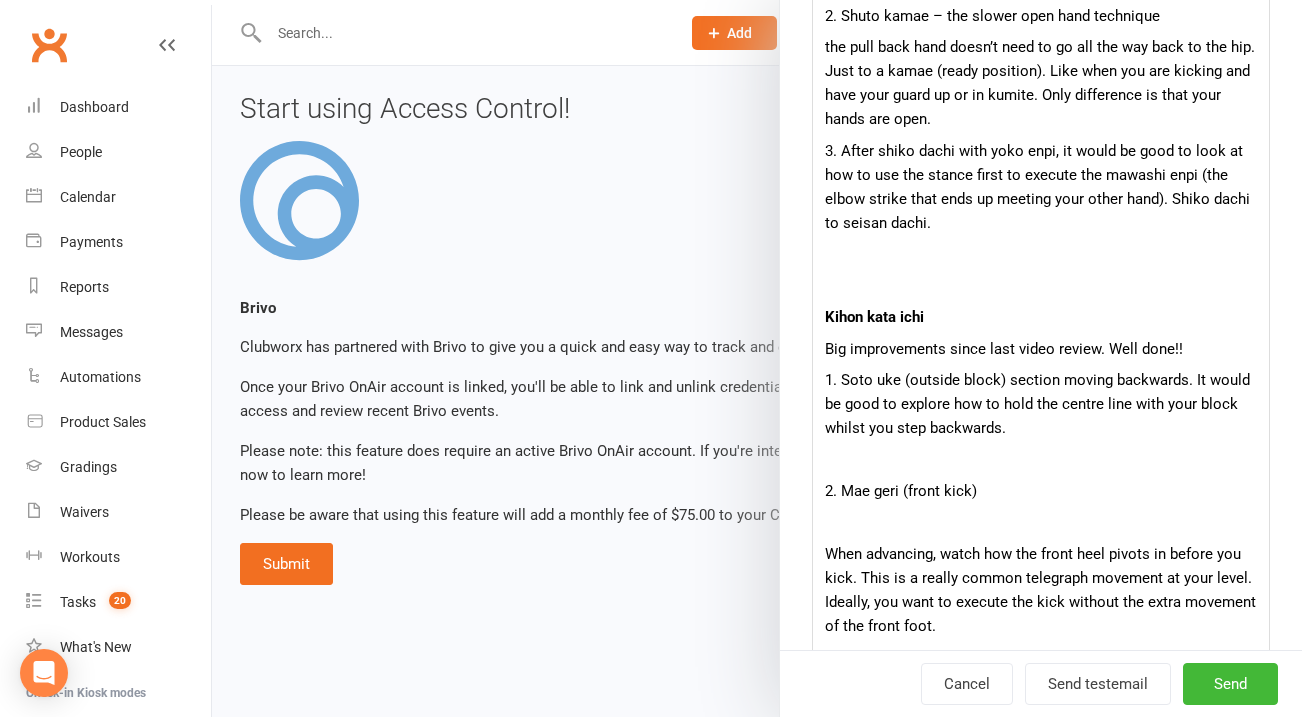 click at bounding box center [1041, 523] 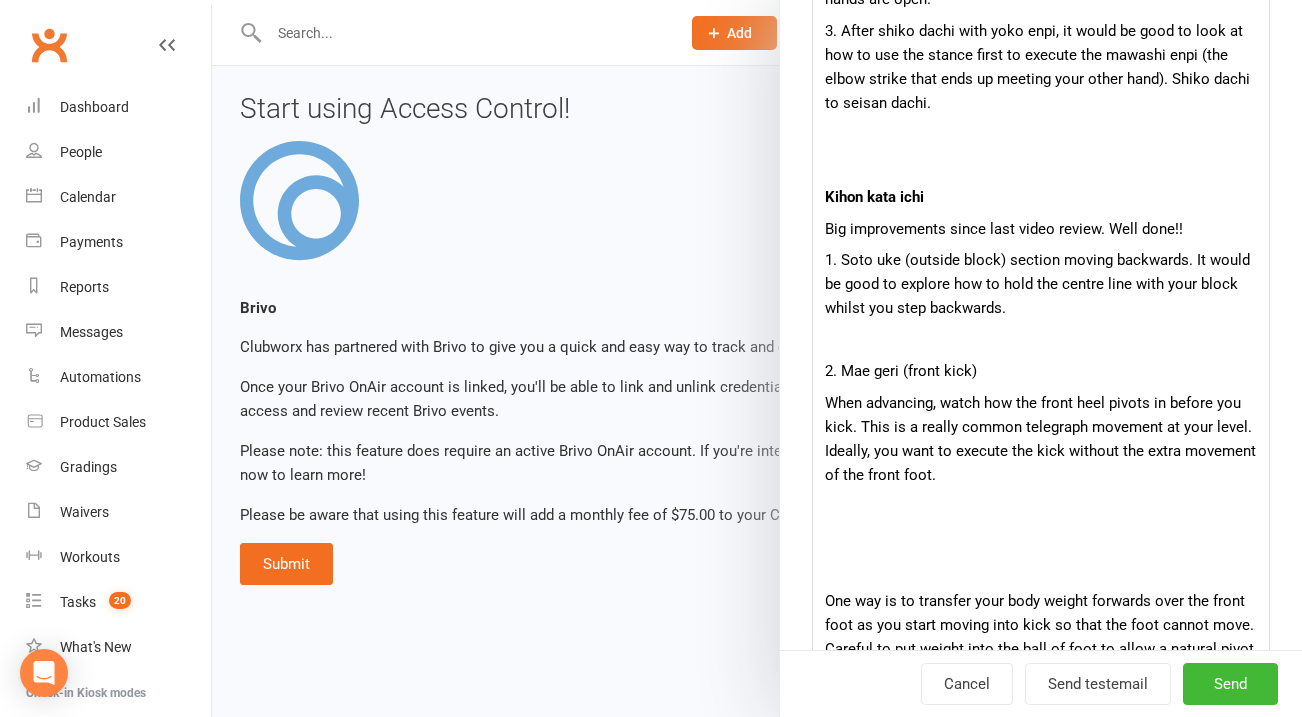 scroll, scrollTop: 1333, scrollLeft: 0, axis: vertical 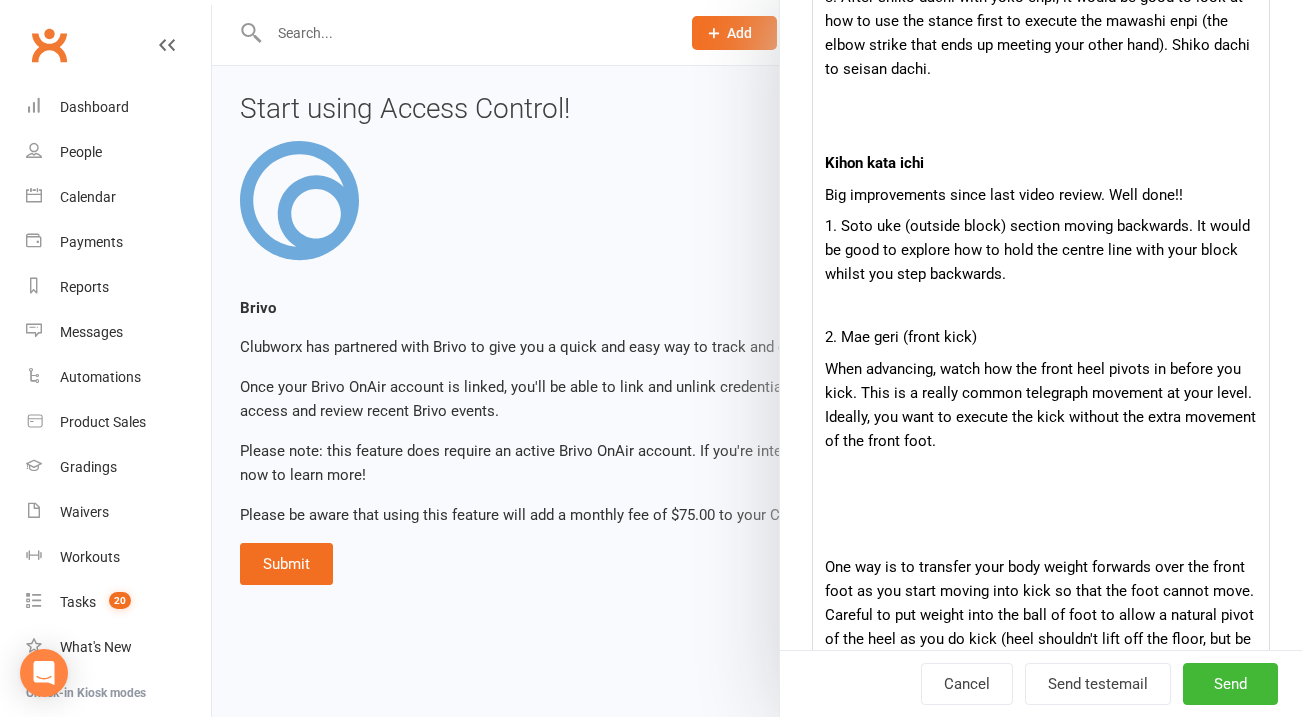 click on "Hi [NAME], Thank you for sending your videos through. Overall we can see some really good progress which is a result of your commitment to this journey. Well done and thank you for your enthusiasm. Below are a few key points that I hope you find useful. I understand that you are quite busy, but it’s always good to get your perspective on these videos (what’s going well, what to improve) as this helps guide our teaching. Usually students will either add this information within their video descriptions or drop them into their emails with their associated video link. Nijuu shichi te waza Overall going really well. 1. It would be great to help you explore the centre line of your body in this kata and where the finish positions will be in relation to this. Example, the elbow strikes rising up (age enpi), you want to see if you can get them rising up the centre line. Application would be attacking up under an opponents chin. 2. Shuto kamae – the slower open hand technique Kihon kata ichi Shi ho hai" at bounding box center (1041, 1506) 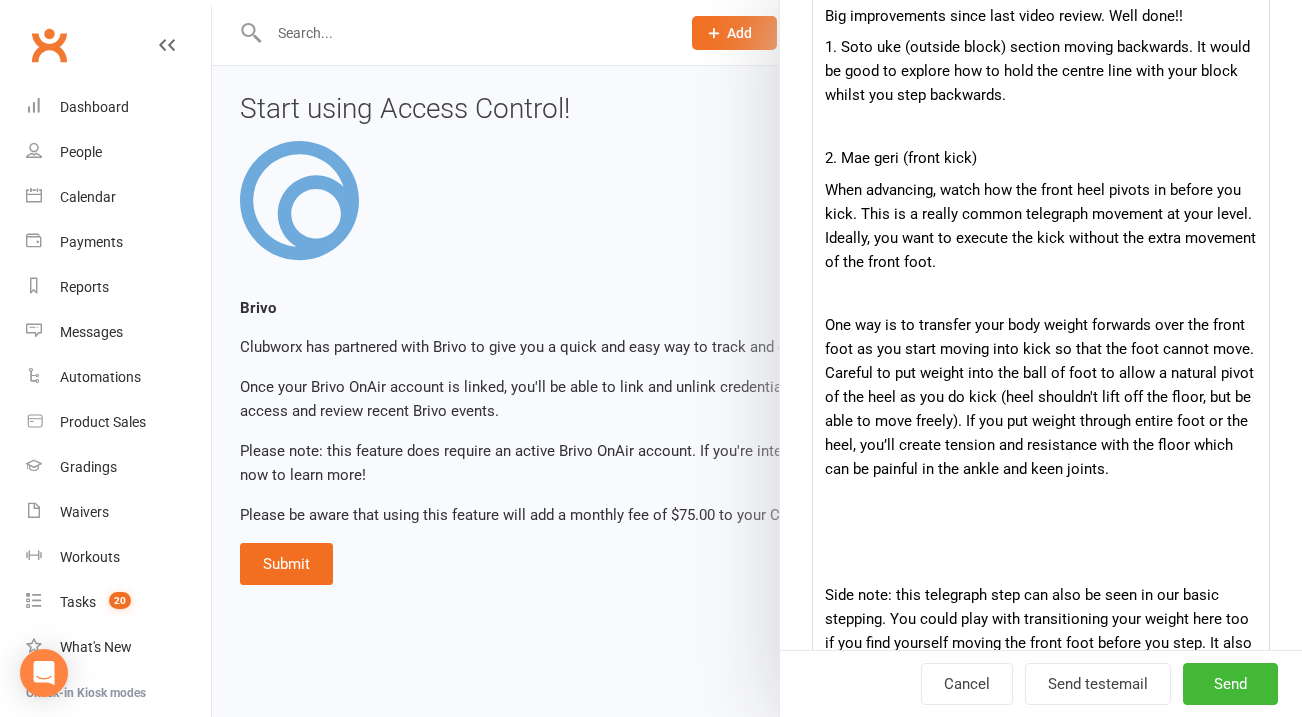 scroll, scrollTop: 1527, scrollLeft: 0, axis: vertical 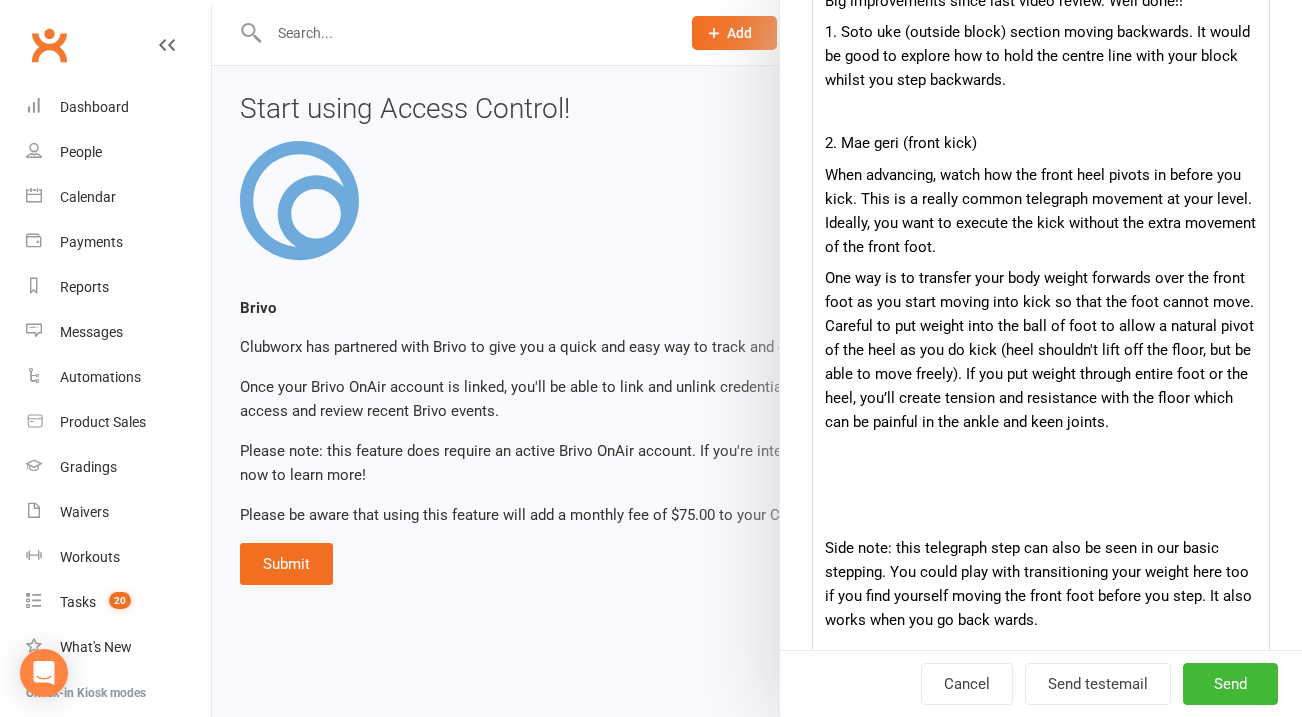 click on "Side note:  this telegraph step can also be seen in our basic stepping.  You could play with transitioning your weight here too if you find yourself moving the front foot before you step.  It also works when you go back wards." at bounding box center [1041, 584] 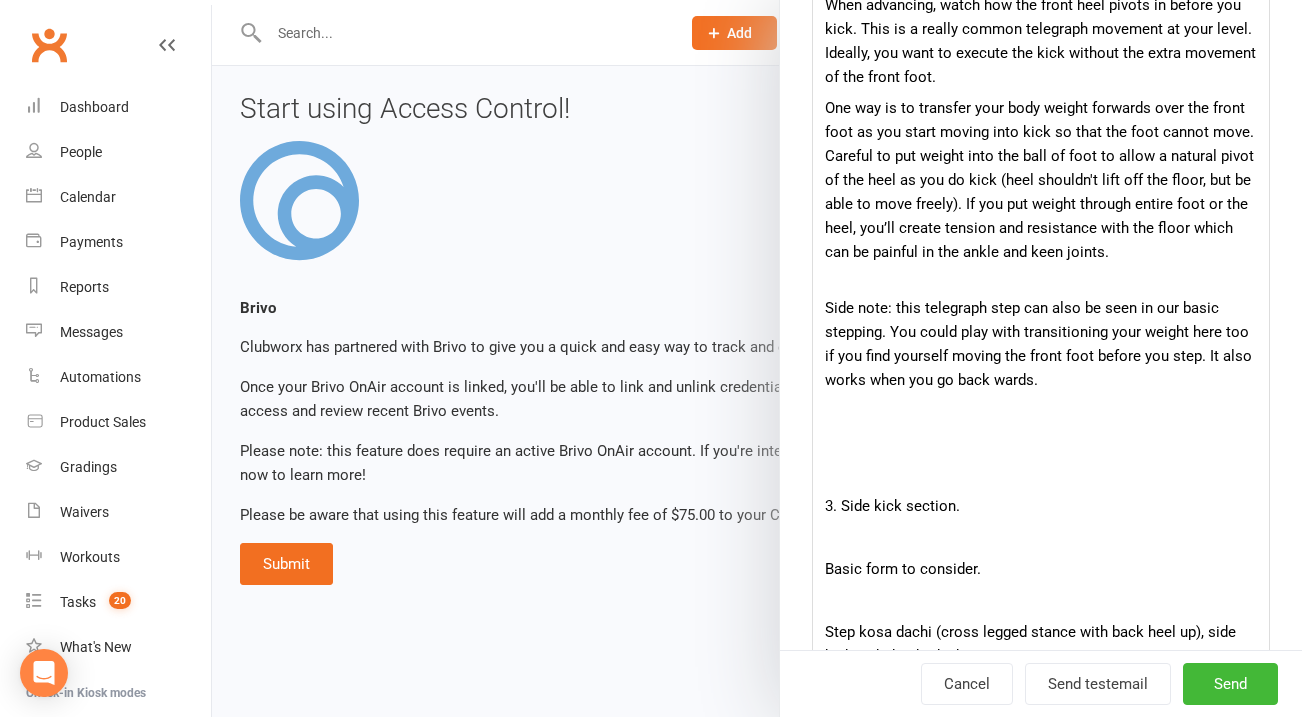 scroll, scrollTop: 1702, scrollLeft: 0, axis: vertical 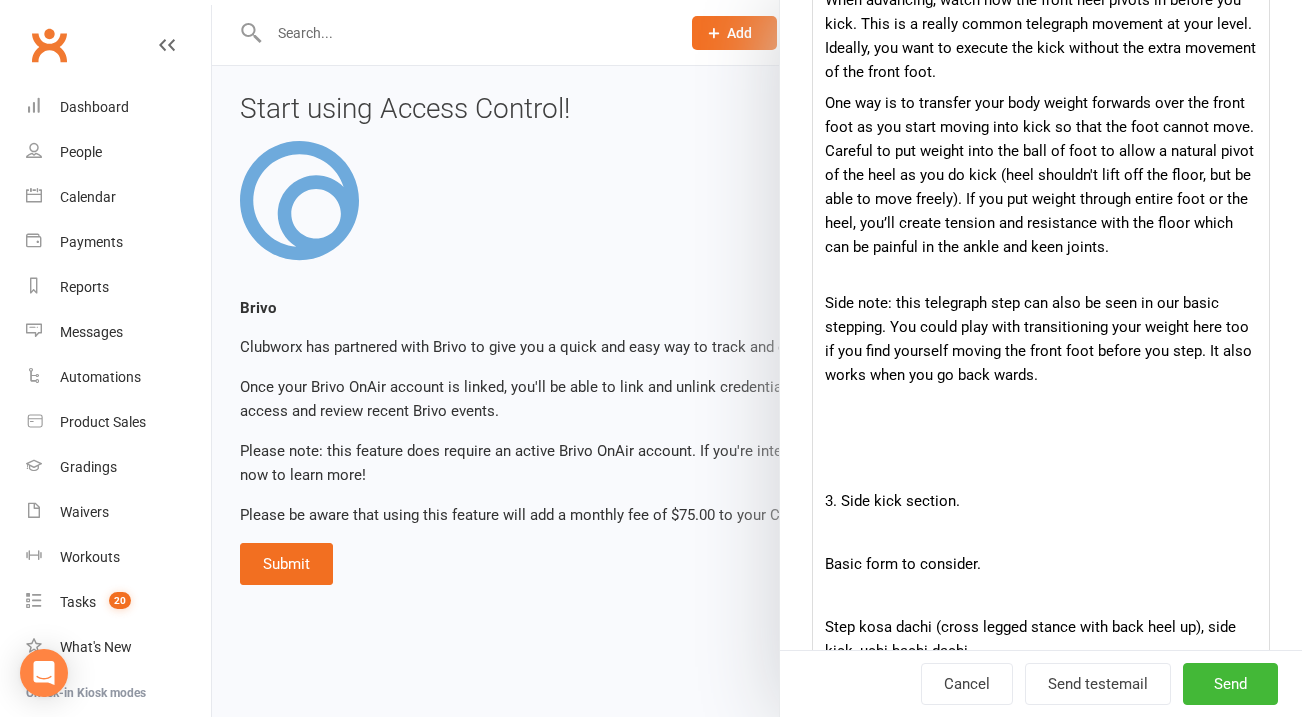 click on "Hi [NAME], Thank you for sending your videos through. Overall we can see some really good progress which is a result of your commitment to this journey. Well done and thank you for your enthusiasm. Below are a few key points that I hope you find useful. I understand that you are quite busy, but it’s always good to get your perspective on these videos (what’s going well, what to improve) as this helps guide our teaching. Usually students will either add this information within their video descriptions or drop them into their emails with their associated video link. Nijuu shichi te waza Overall going really well. 1. It would be great to help you explore the centre line of your body in this kata and where the finish positions will be in relation to this. Example, the elbow strikes rising up (age enpi), you want to see if you can get them rising up the centre line. Application would be attacking up under an opponents chin. 2. Shuto kamae – the slower open hand technique Kihon kata ichi Shi ho hai" at bounding box center [1041, 1054] 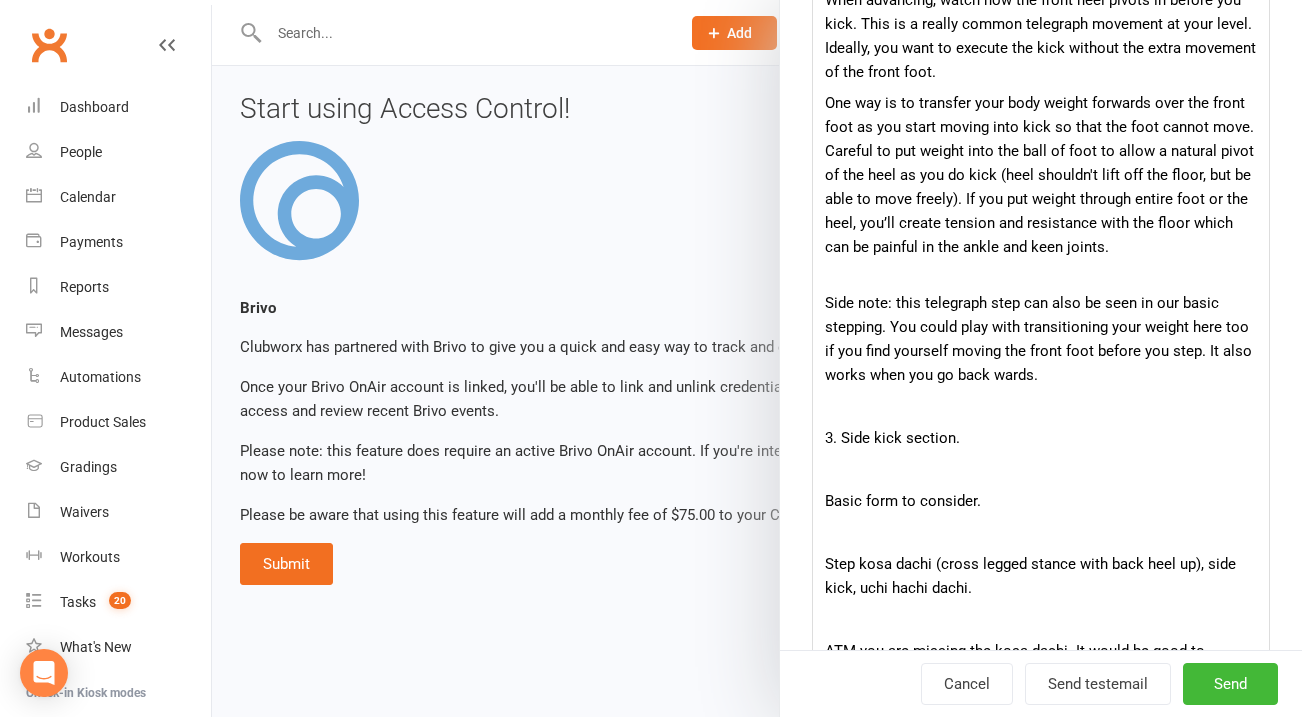 click at bounding box center (1041, 469) 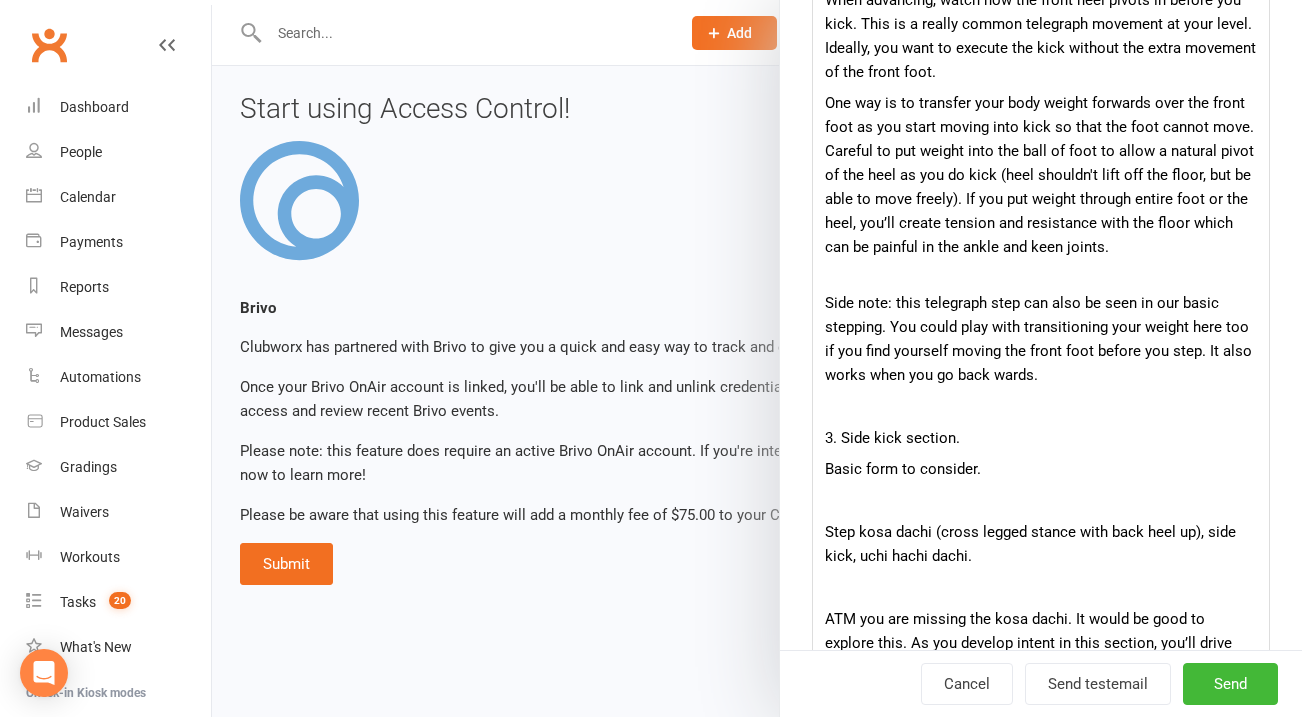 click at bounding box center (1041, 501) 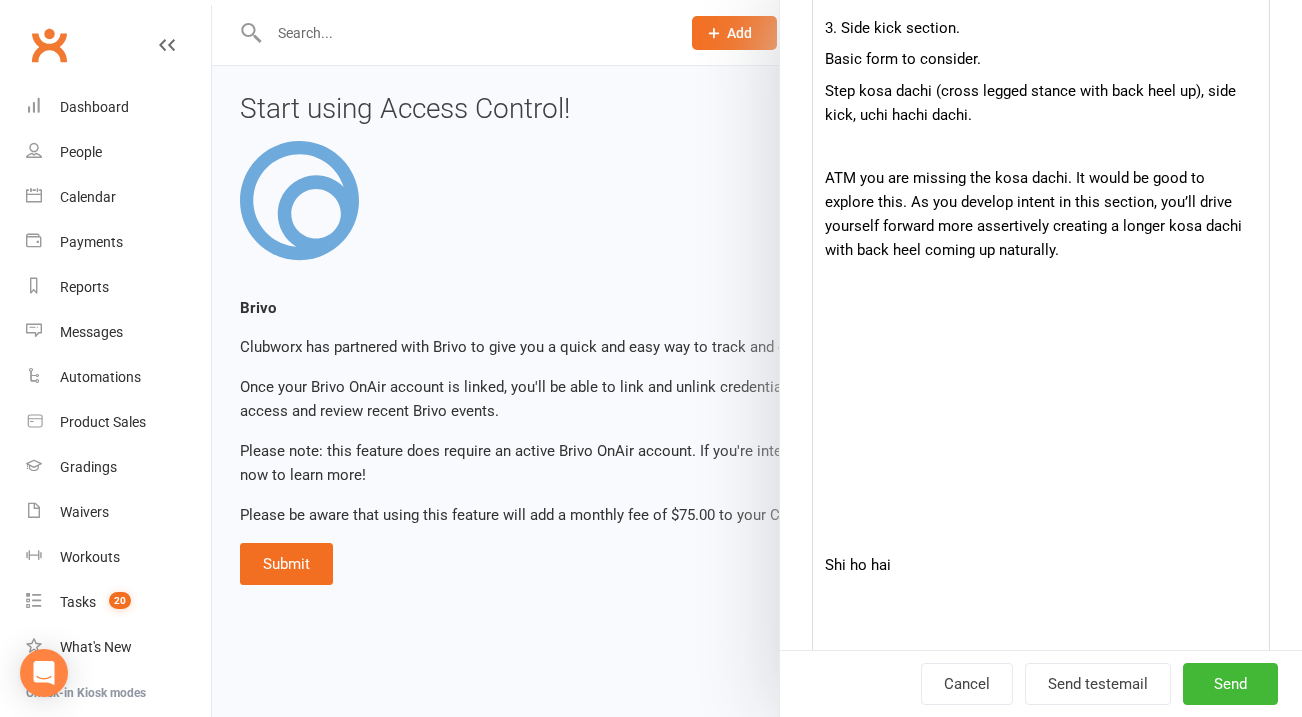 scroll, scrollTop: 2137, scrollLeft: 0, axis: vertical 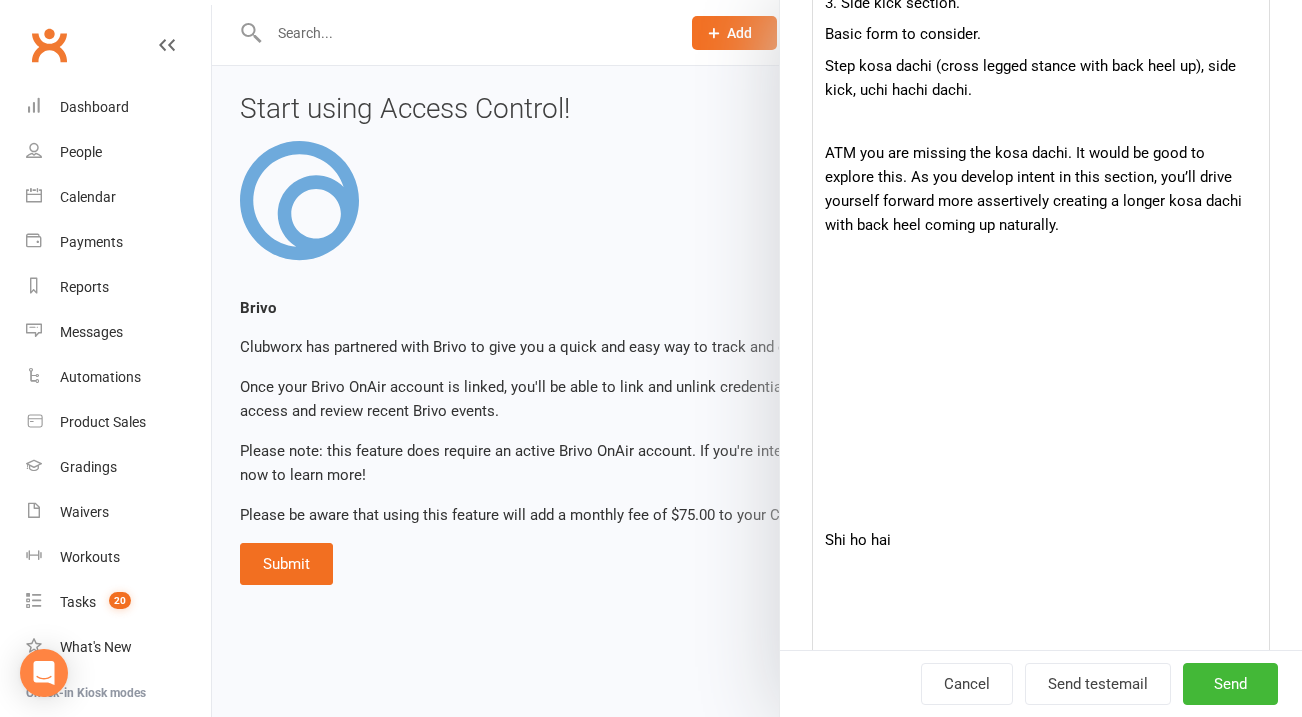 click at bounding box center (1041, 508) 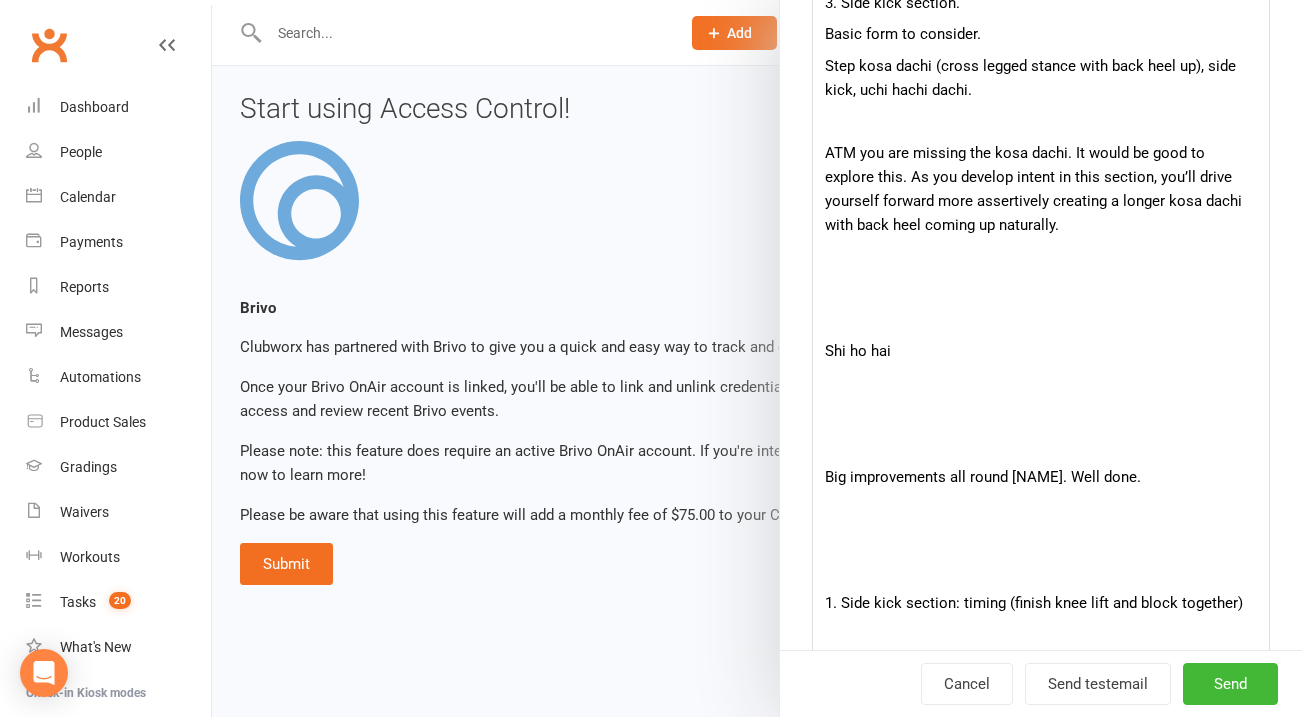 click on "Shi ho hai" at bounding box center (1041, 351) 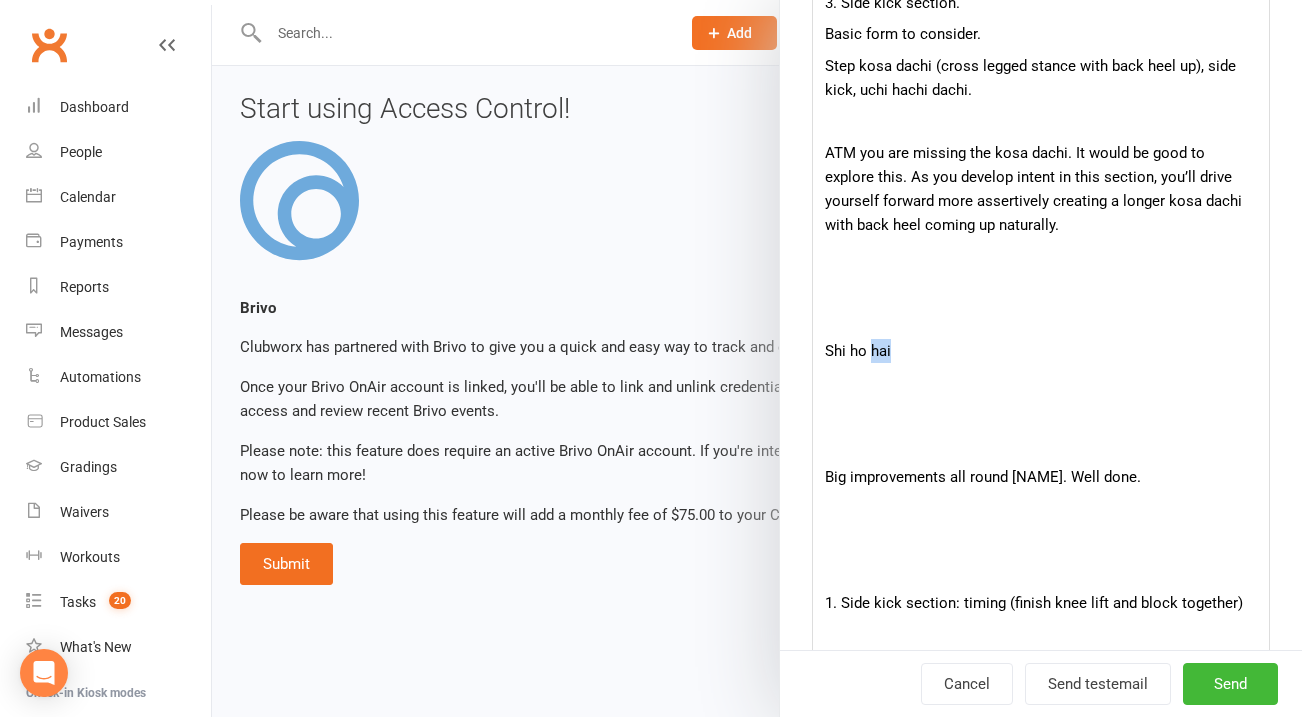 click on "Shi ho hai" at bounding box center [1041, 351] 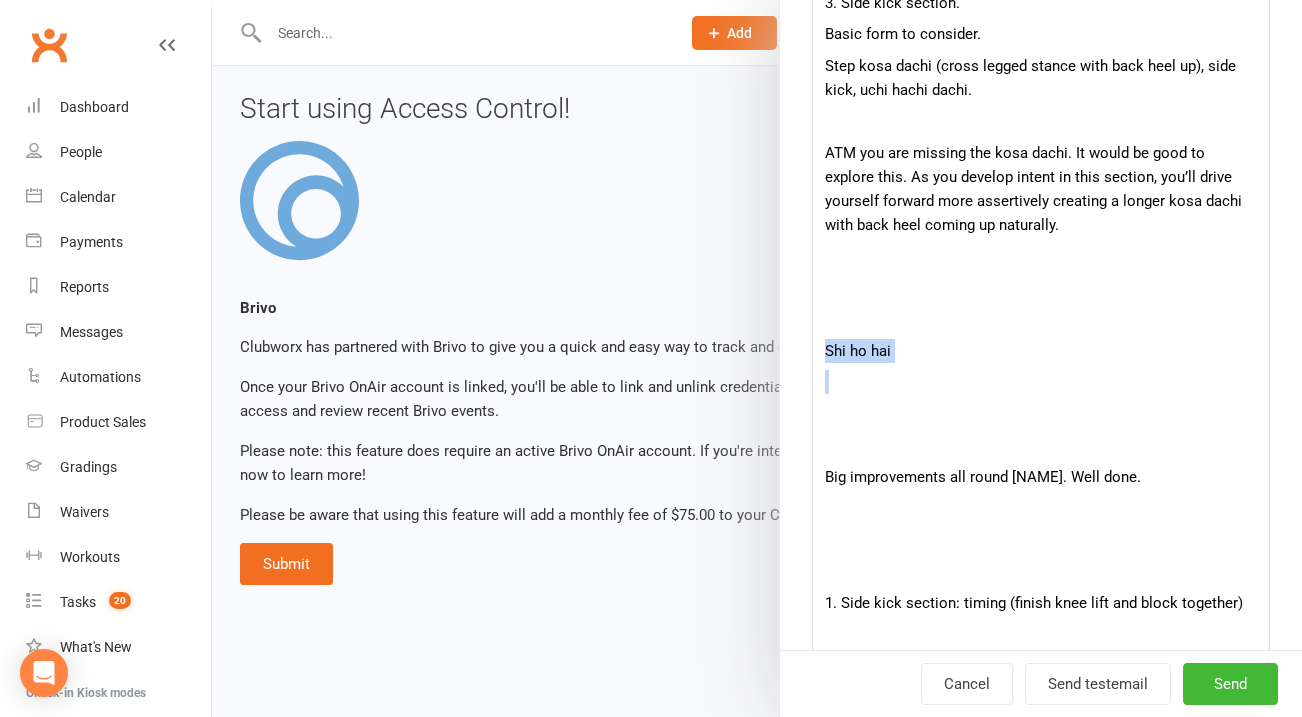 click on "Shi ho hai" at bounding box center (1041, 351) 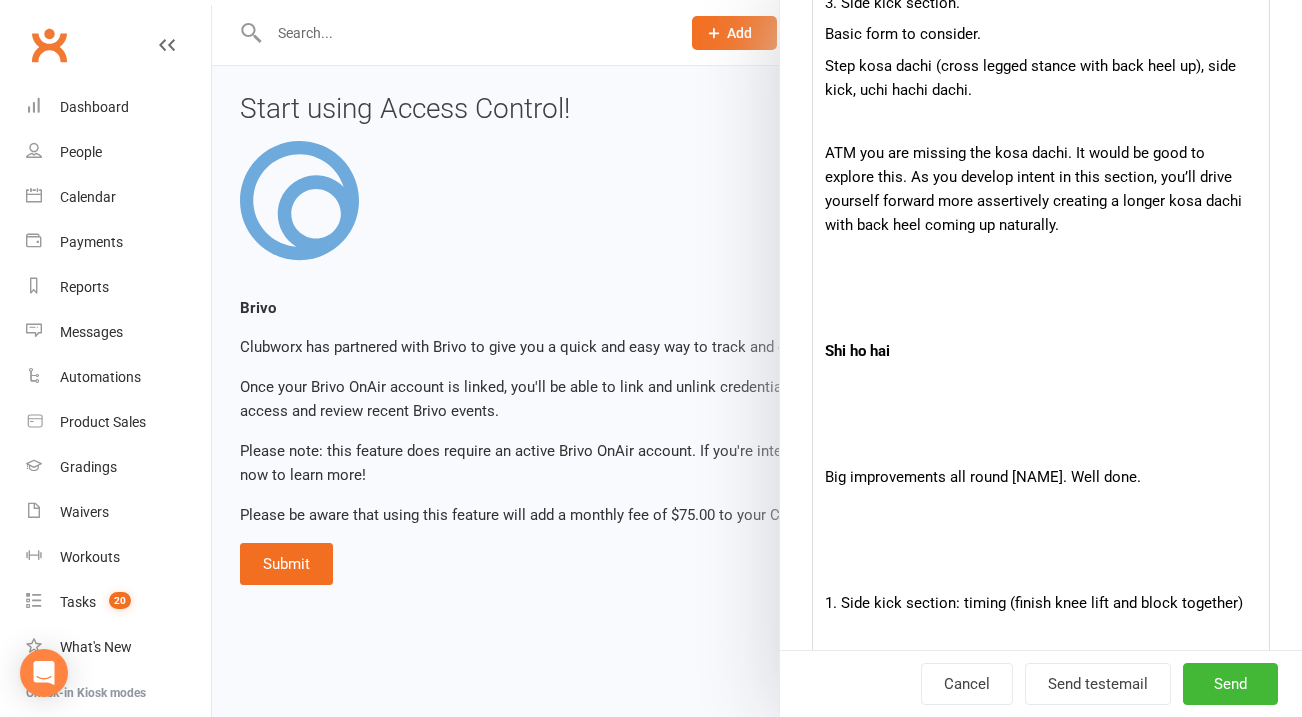 click at bounding box center (1041, 445) 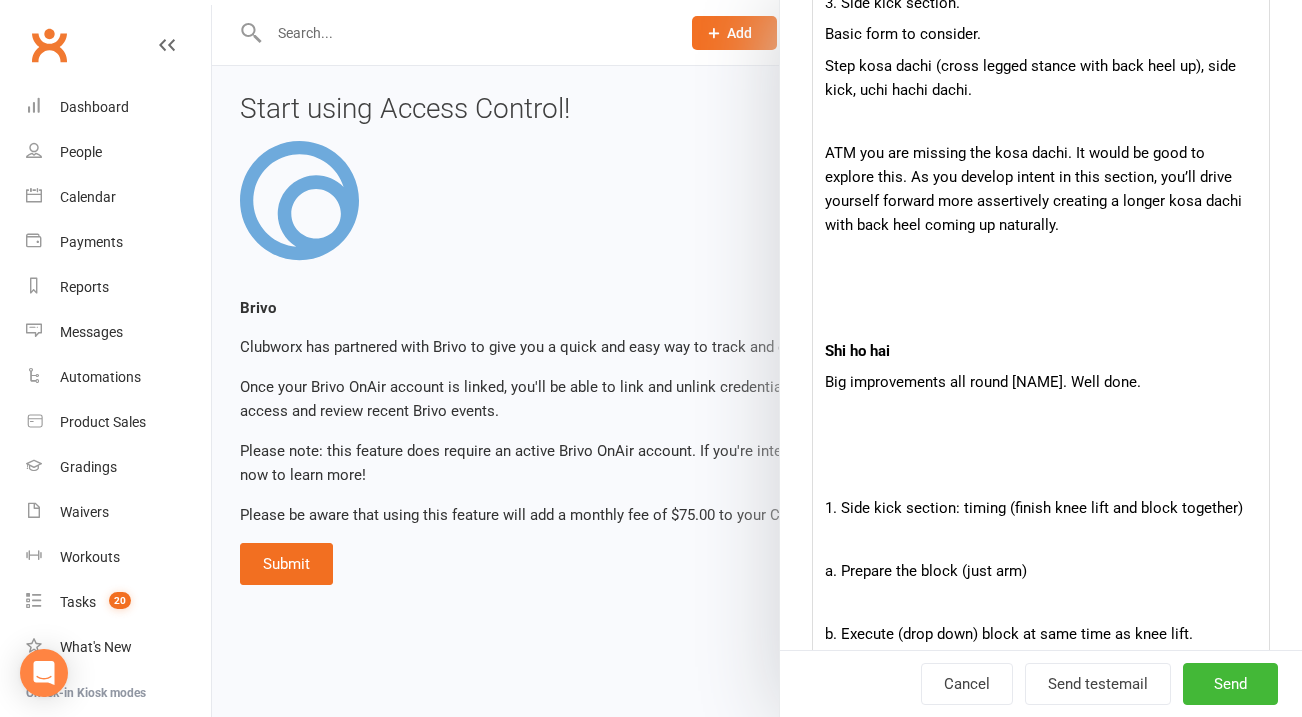 click at bounding box center [1041, 477] 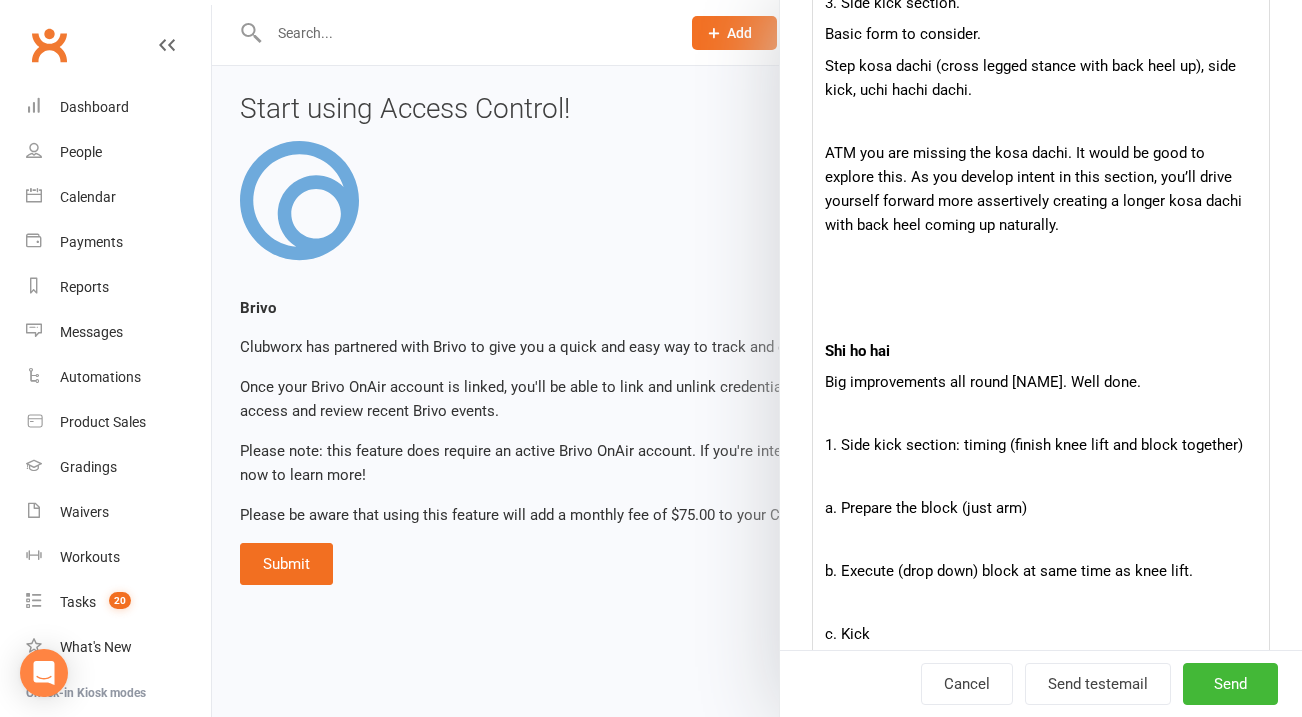 click at bounding box center (1041, 477) 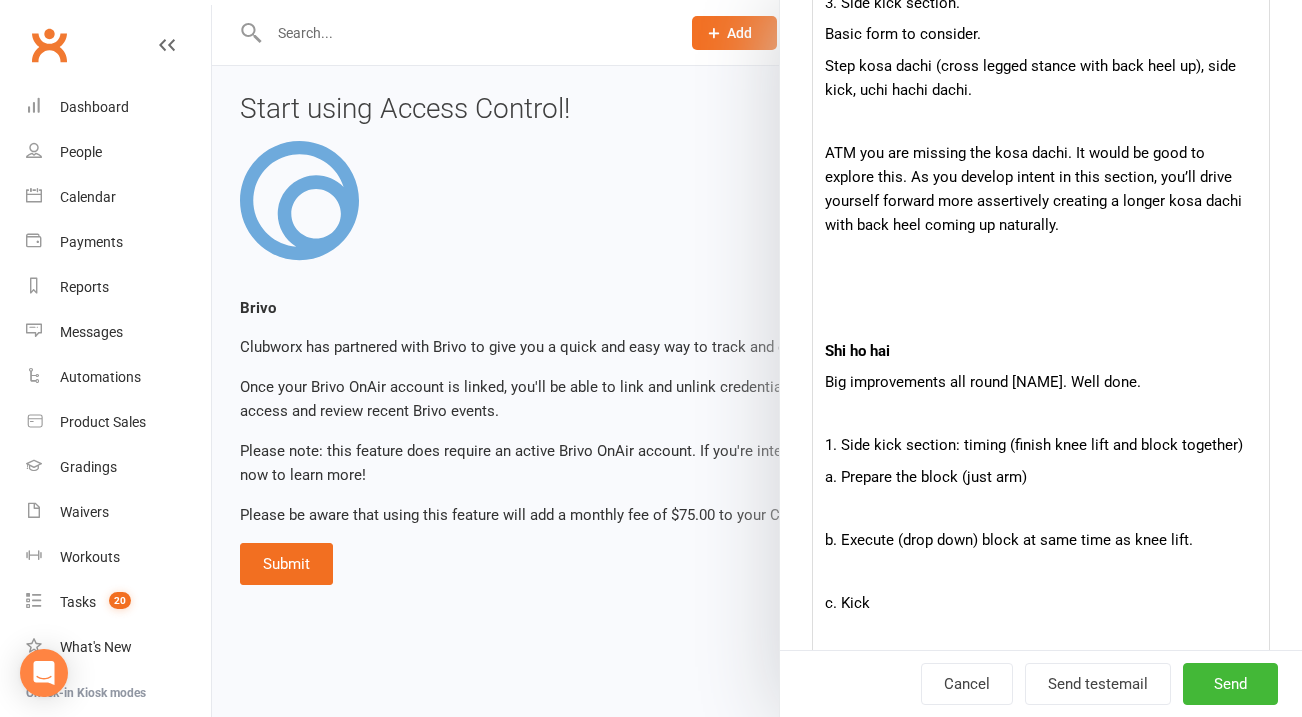 click at bounding box center [1041, 508] 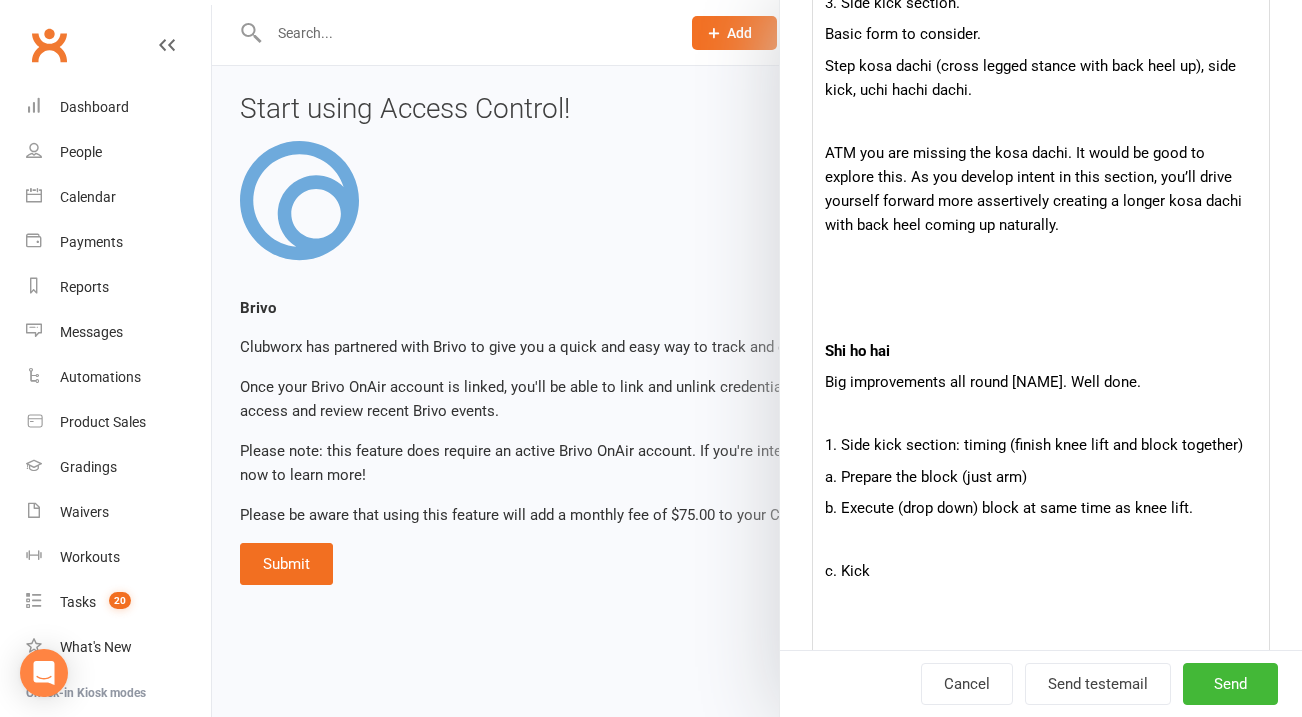click on "Hi [NAME], Thank you for sending your videos through. Overall we can see some really good progress which is a result of your commitment to this journey. Well done and thank you for your enthusiasm. Below are a few key points that I hope you find useful. I understand that you are quite busy, but it’s always good to get your perspective on these videos (what’s going well, what to improve) as this helps guide our teaching. Usually students will either add this information within their video descriptions or drop them into their emails with their associated video link. Nijuu shichi te waza Overall going really well. 1. It would be great to help you explore the centre line of your body in this kata and where the finish positions will be in relation to this. Example, the elbow strikes rising up (age enpi), you want to see if you can get them rising up the centre line. Application would be attacking up under an opponents chin. 2. Shuto kamae – the slower open hand technique Kihon kata ichi Shi ho hai" at bounding box center (1041, 351) 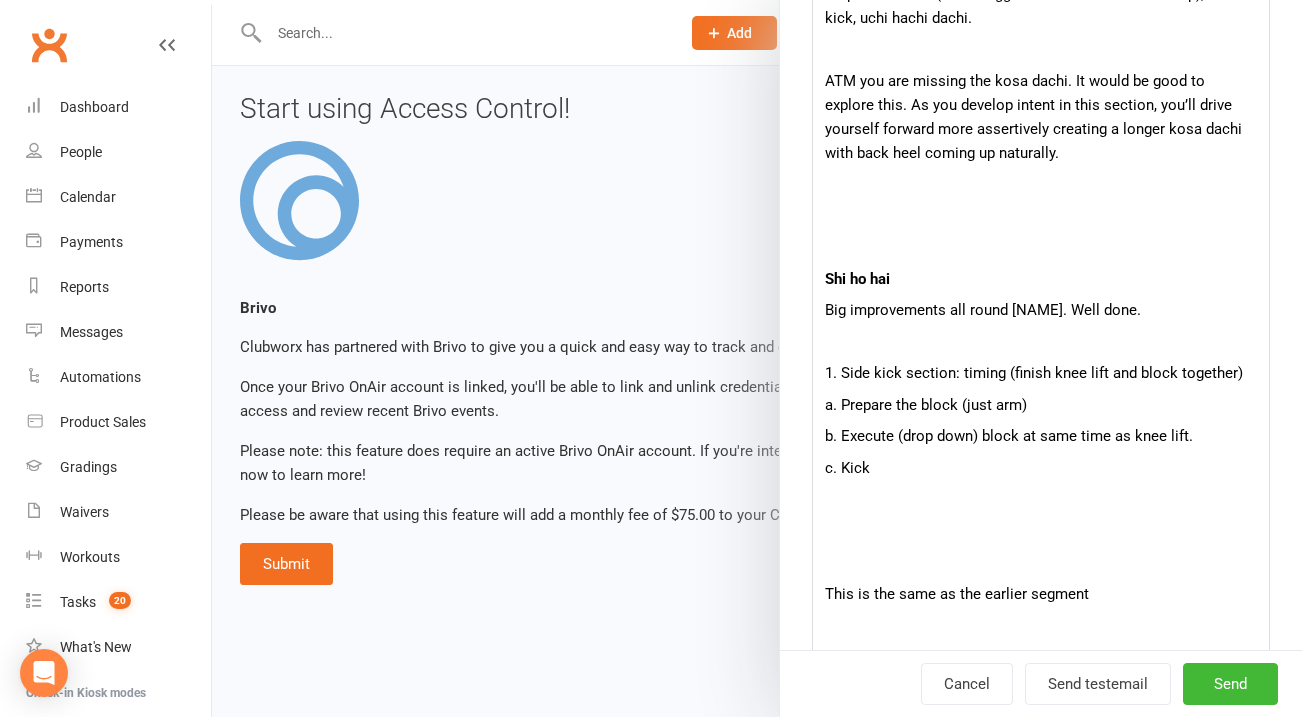 scroll, scrollTop: 2210, scrollLeft: 0, axis: vertical 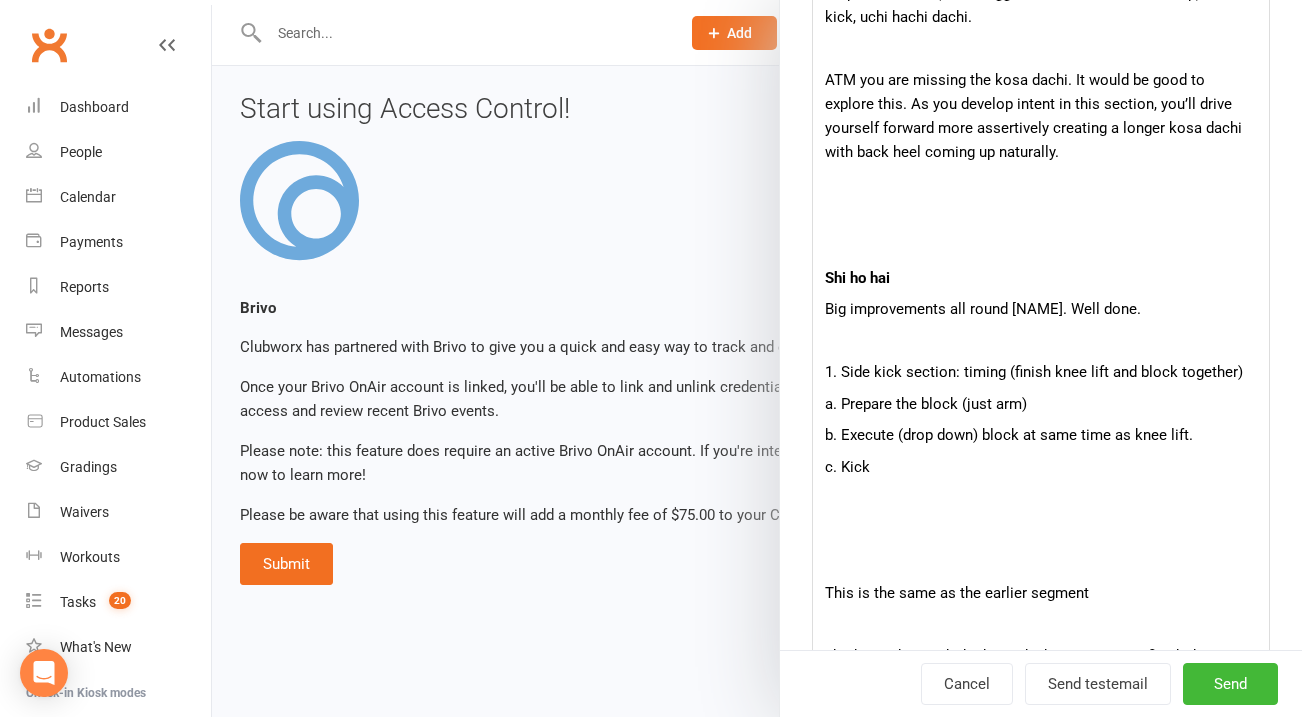click at bounding box center [1041, 561] 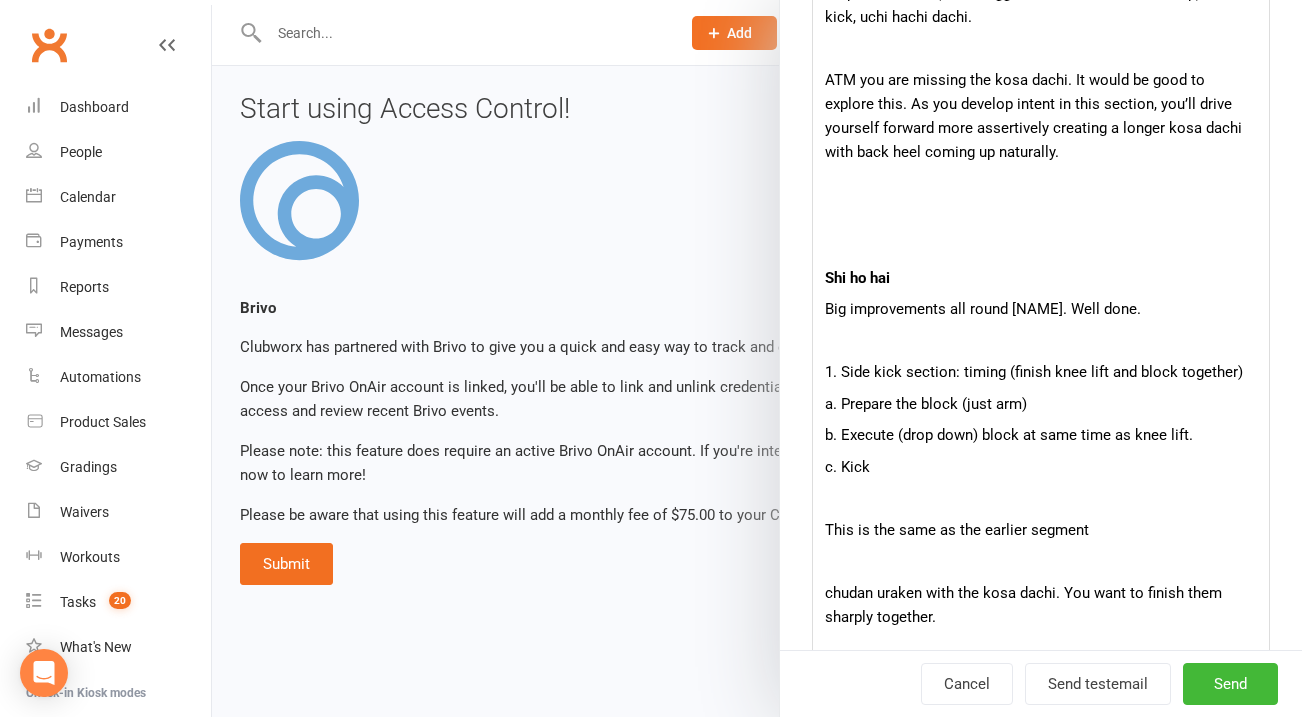 click at bounding box center (1041, 561) 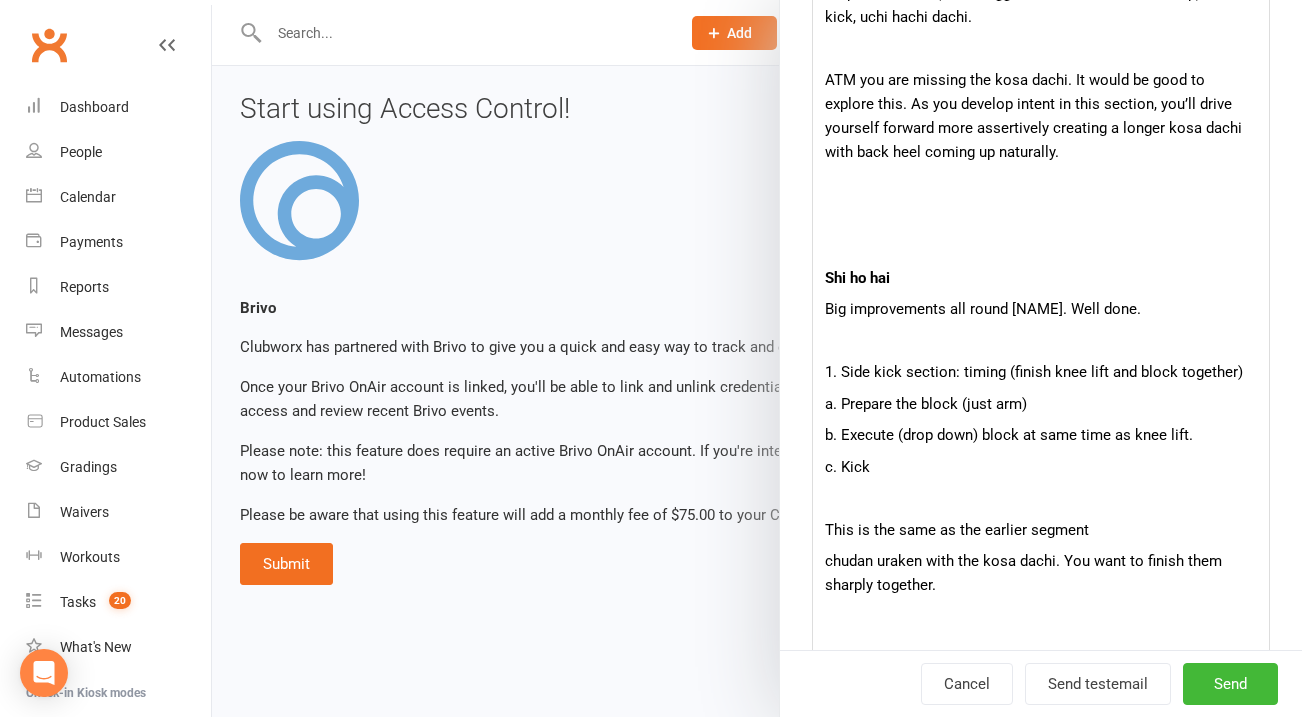 click on "chudan uraken with the kosa dachi.  You want to finish them sharply together." at bounding box center (1041, 573) 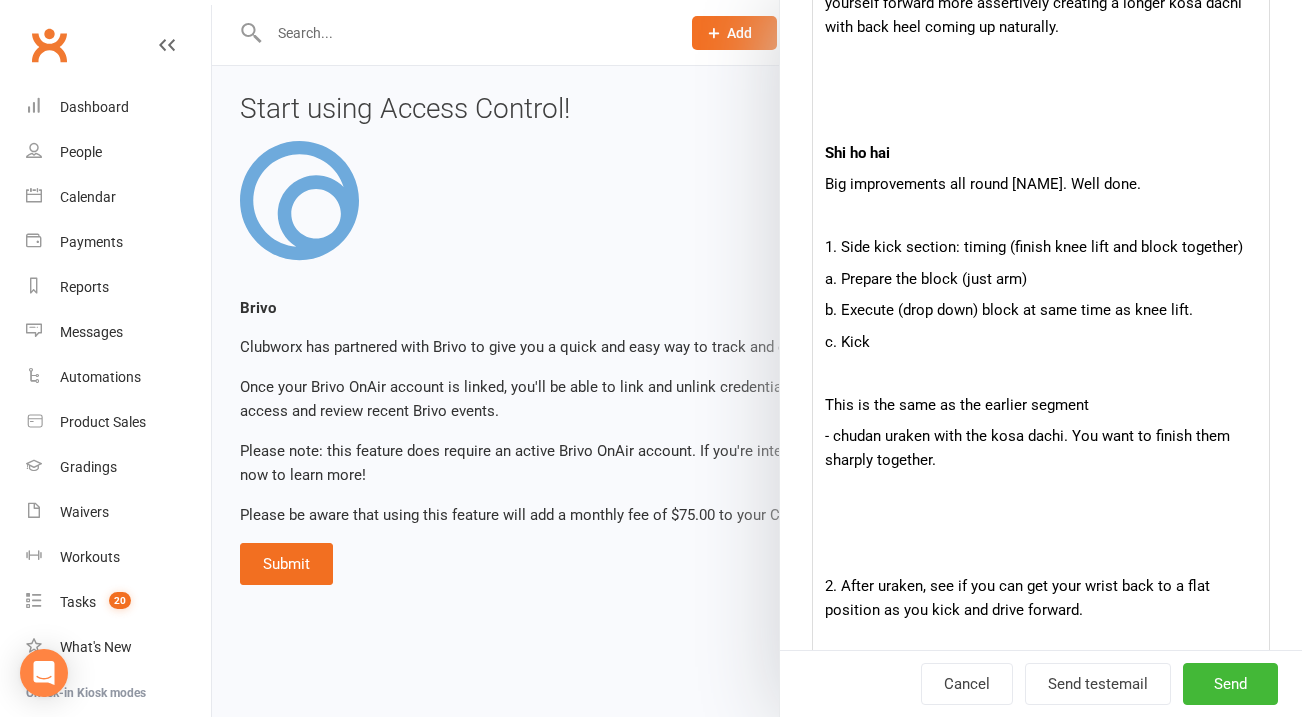 scroll, scrollTop: 2343, scrollLeft: 0, axis: vertical 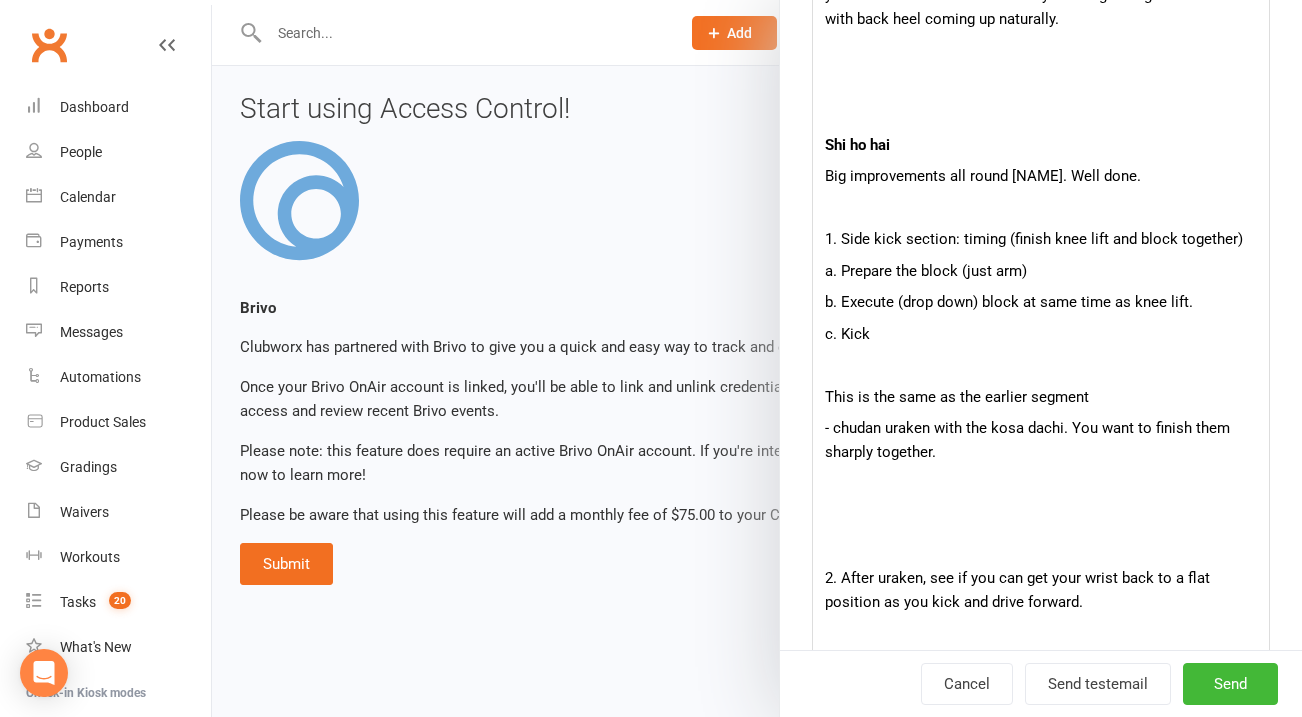 click at bounding box center [1041, 547] 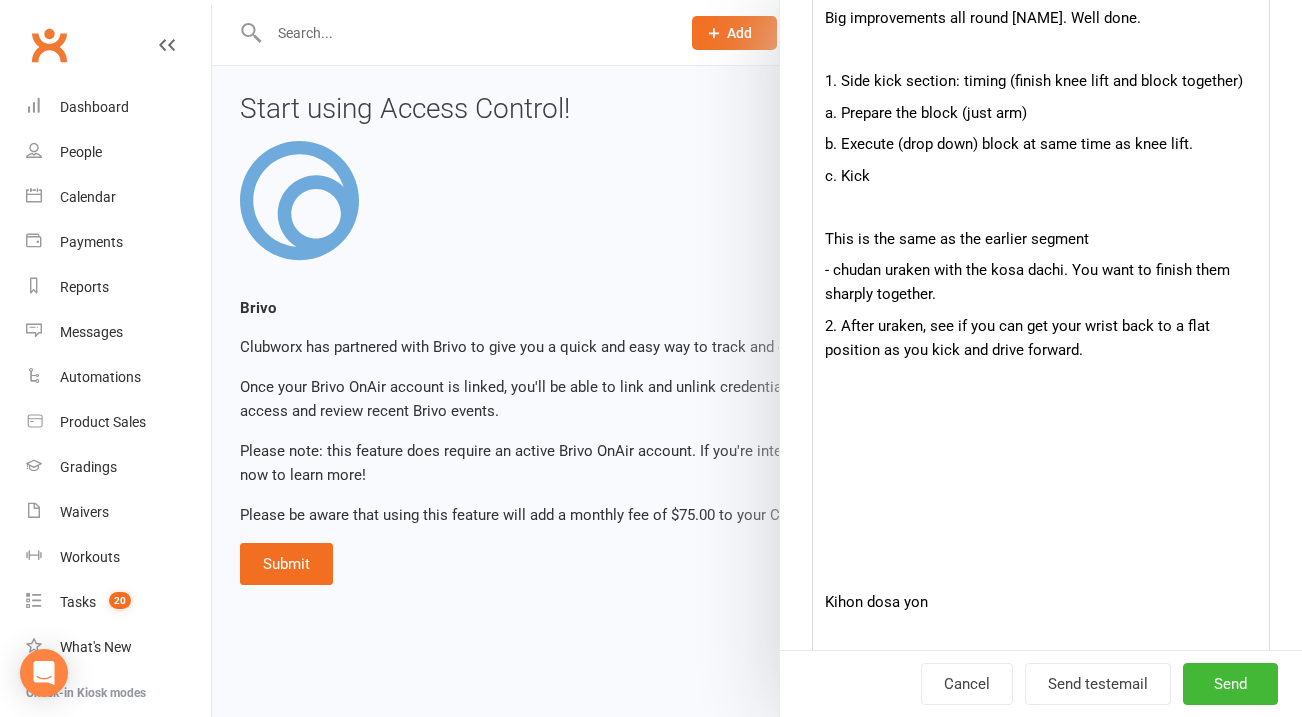 scroll, scrollTop: 2505, scrollLeft: 0, axis: vertical 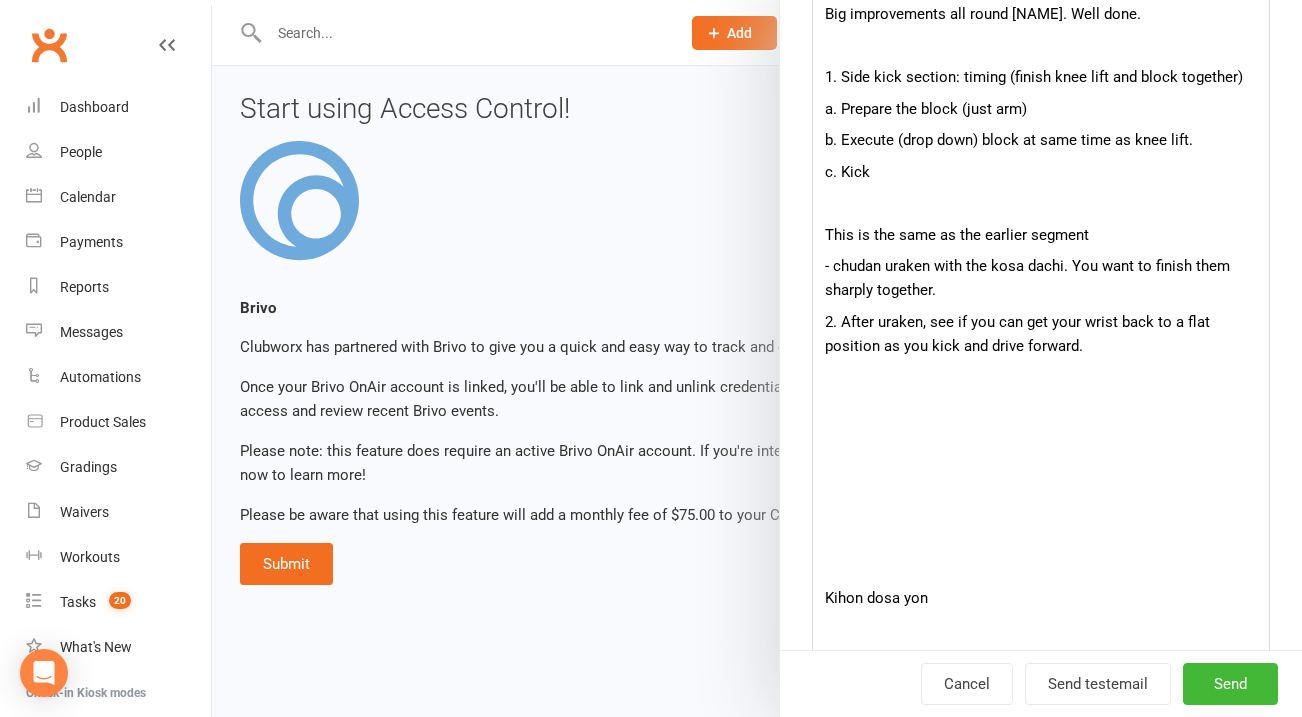 click at bounding box center [1041, 566] 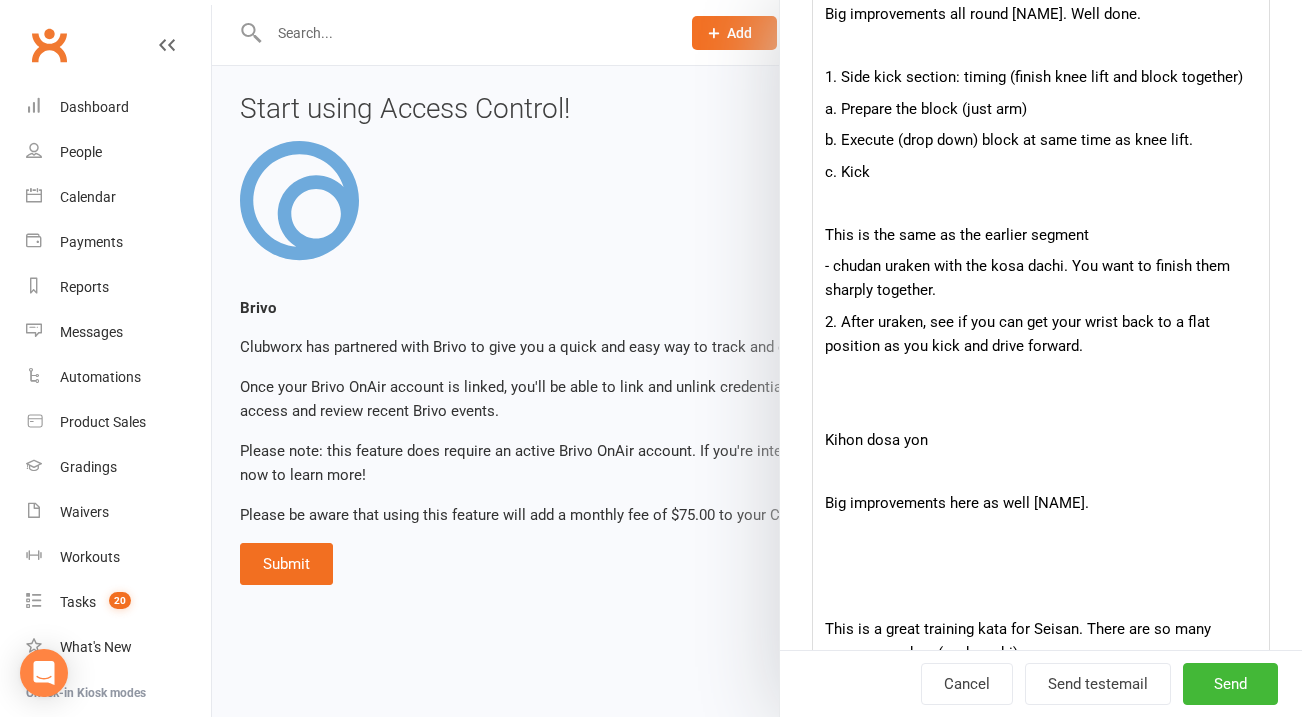 click on "Kihon dosa yon" at bounding box center (1041, 440) 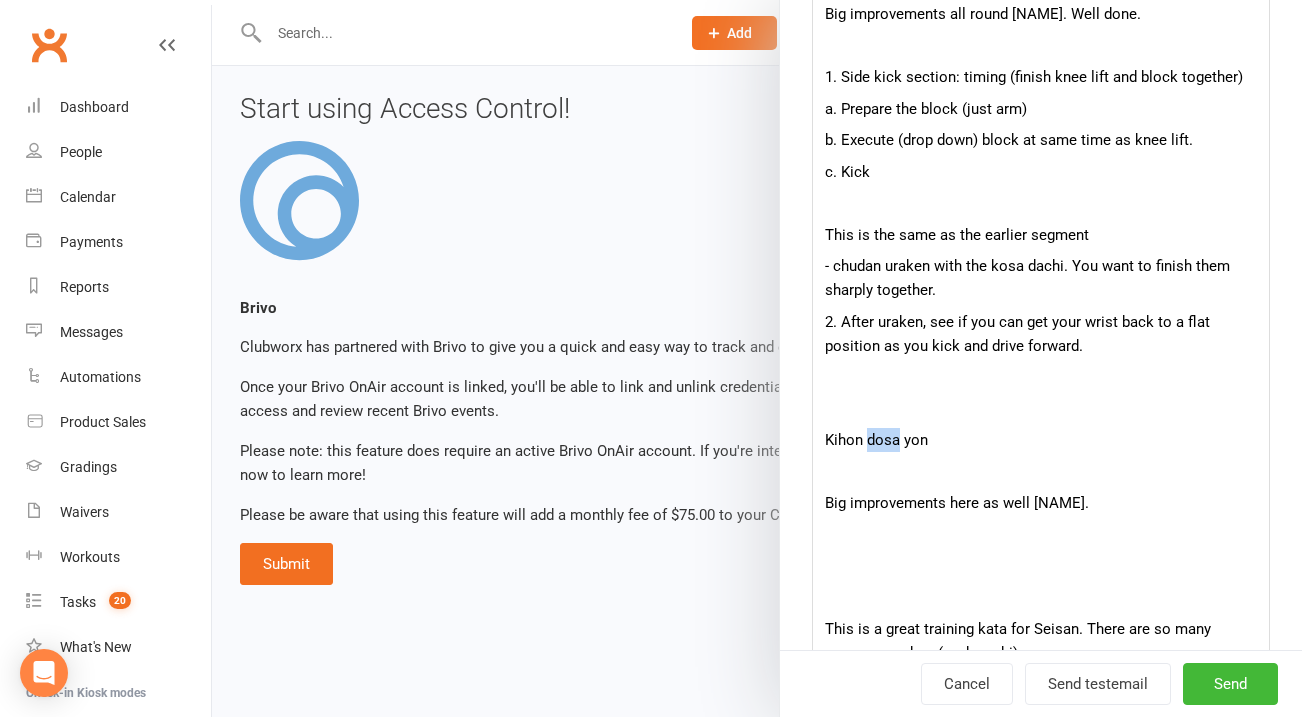 click on "Kihon dosa yon" at bounding box center (1041, 440) 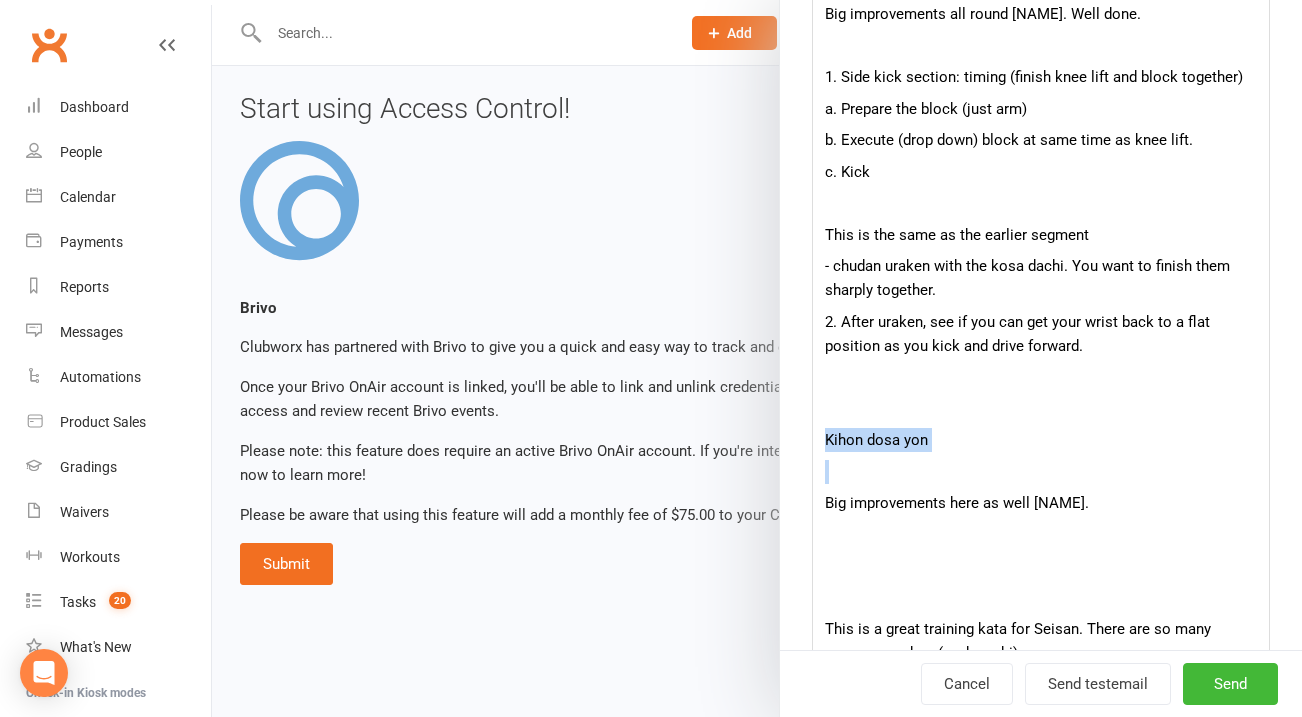 click on "Kihon dosa yon" at bounding box center (1041, 440) 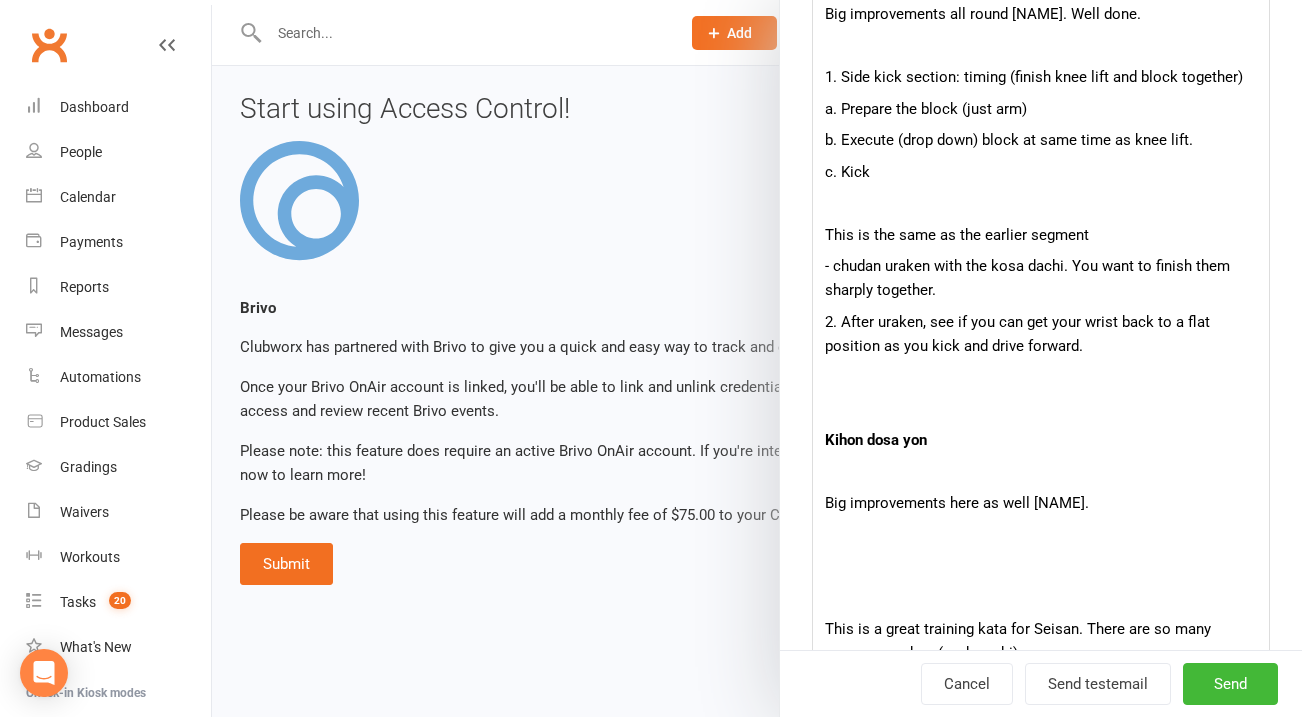 click on "Hi [NAME], Thank you for sending your videos through. Overall we can see some really good progress which is a result of your commitment to this journey. Well done and thank you for your enthusiasm. Below are a few key points that I hope you find useful. I understand that you are quite busy, but it’s always good to get your perspective on these videos (what’s going well, what to improve) as this helps guide our teaching. Usually students will either add this information within their video descriptions or drop them into their emails with their associated video link. Nijuu shichi te waza Overall going really well. 1. It would be great to help you explore the centre line of your body in this kata and where the finish positions will be in relation to this. Example, the elbow strikes rising up (age enpi), you want to see if you can get them rising up the centre line. Application would be attacking up under an opponents chin. 2. Shuto kamae – the slower open hand technique Kihon kata ichi Shi ho hai" at bounding box center (1041, -206) 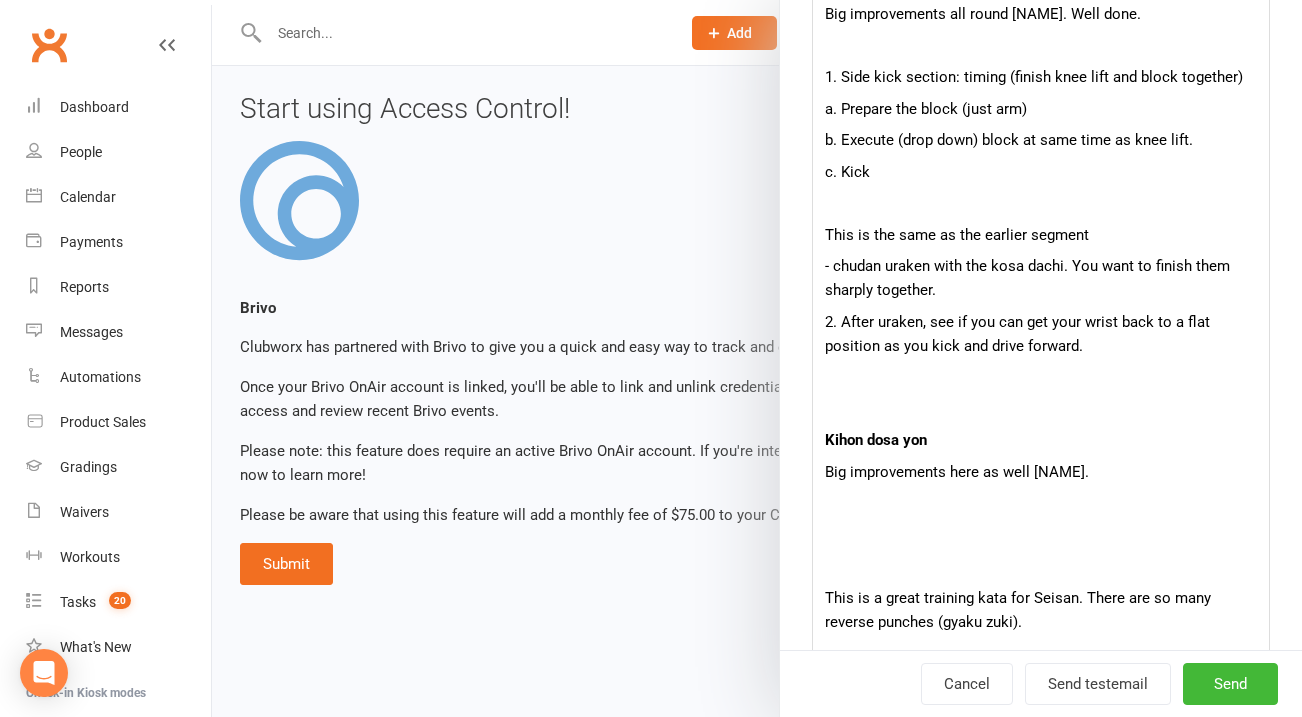 click on "Hi [NAME], Thank you for sending your videos through. Overall we can see some really good progress which is a result of your commitment to this journey. Well done and thank you for your enthusiasm. Below are a few key points that I hope you find useful. I understand that you are quite busy, but it’s always good to get your perspective on these videos (what’s going well, what to improve) as this helps guide our teaching. Usually students will either add this information within their video descriptions or drop them into their emails with their associated video link. Nijuu shichi te waza Overall going really well. 1. It would be great to help you explore the centre line of your body in this kata and where the finish positions will be in relation to this. Example, the elbow strikes rising up (age enpi), you want to see if you can get them rising up the centre line. Application would be attacking up under an opponents chin. 2. Shuto kamae – the slower open hand technique Kihon kata ichi Shi ho hai" at bounding box center (1041, -221) 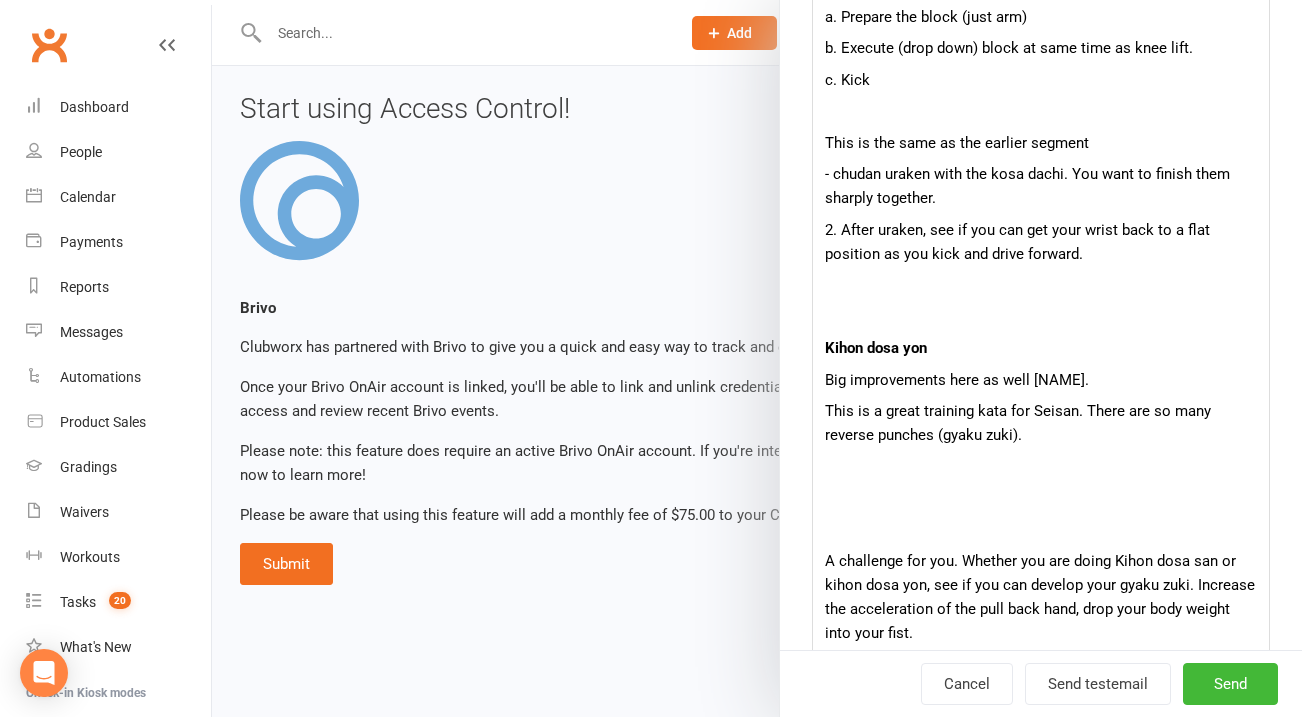 scroll, scrollTop: 2602, scrollLeft: 0, axis: vertical 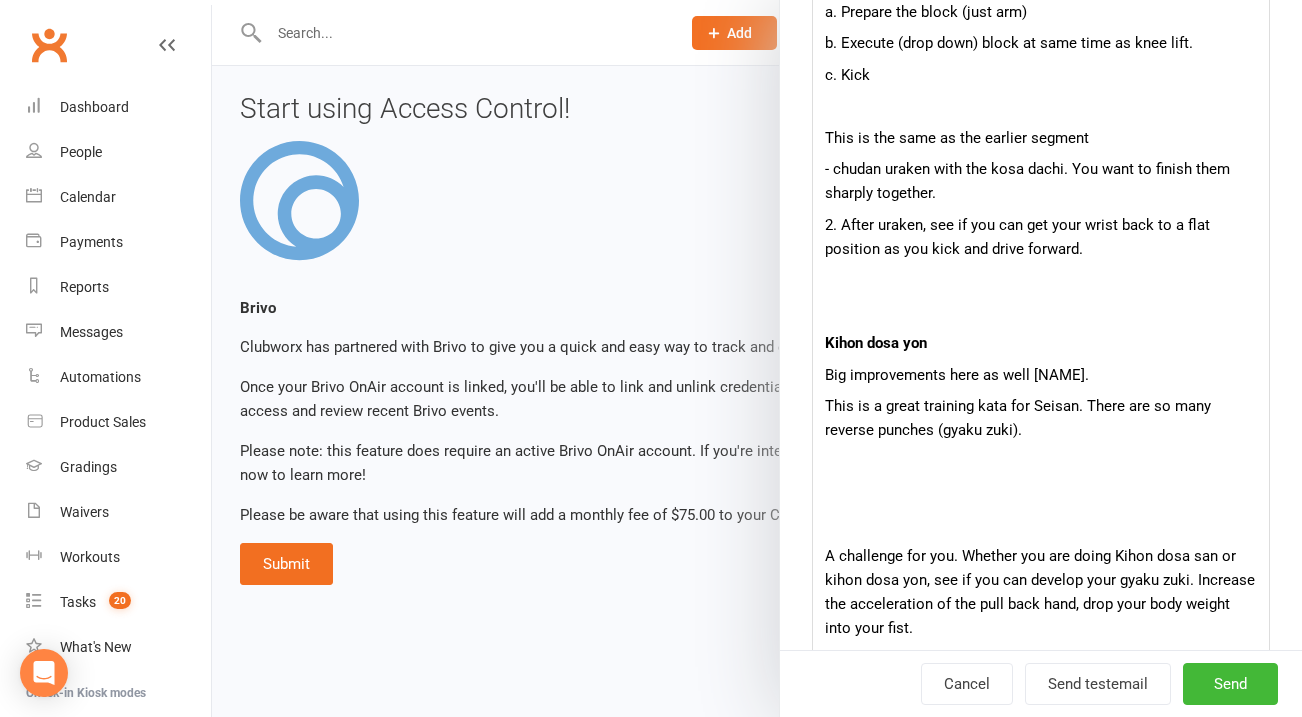 click at bounding box center [1041, 525] 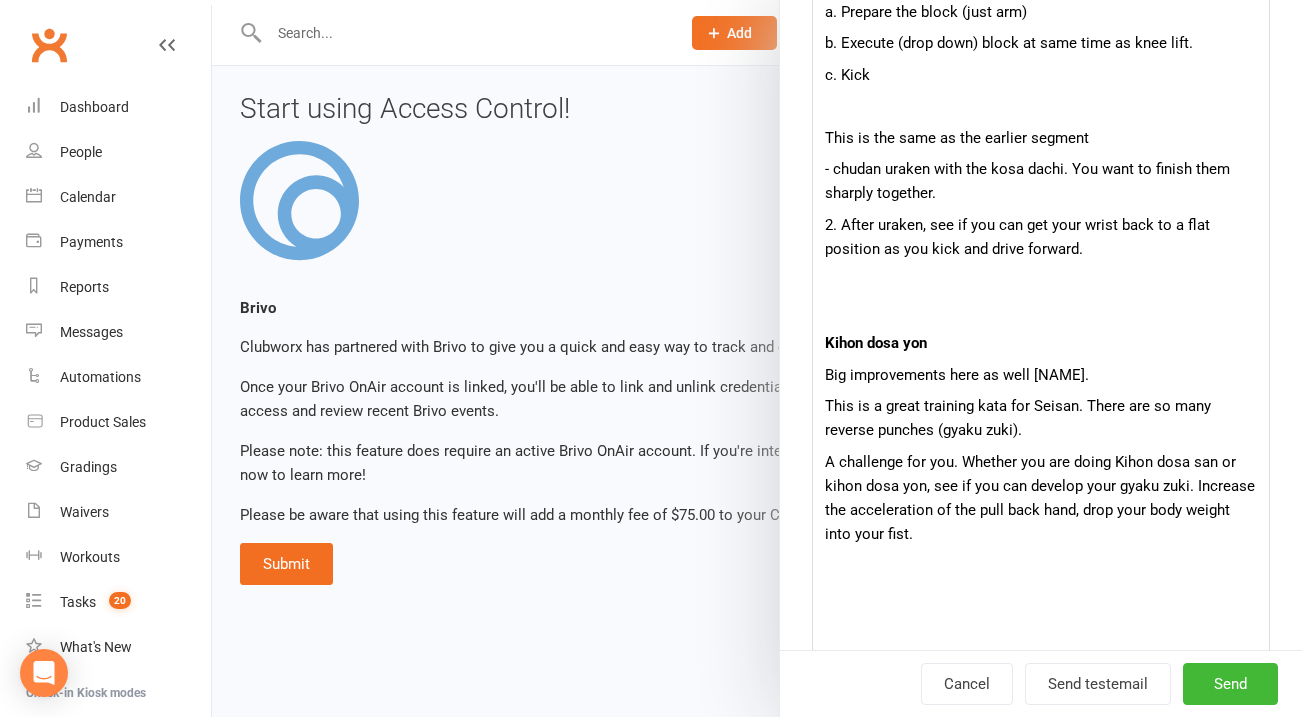 scroll, scrollTop: 2741, scrollLeft: 0, axis: vertical 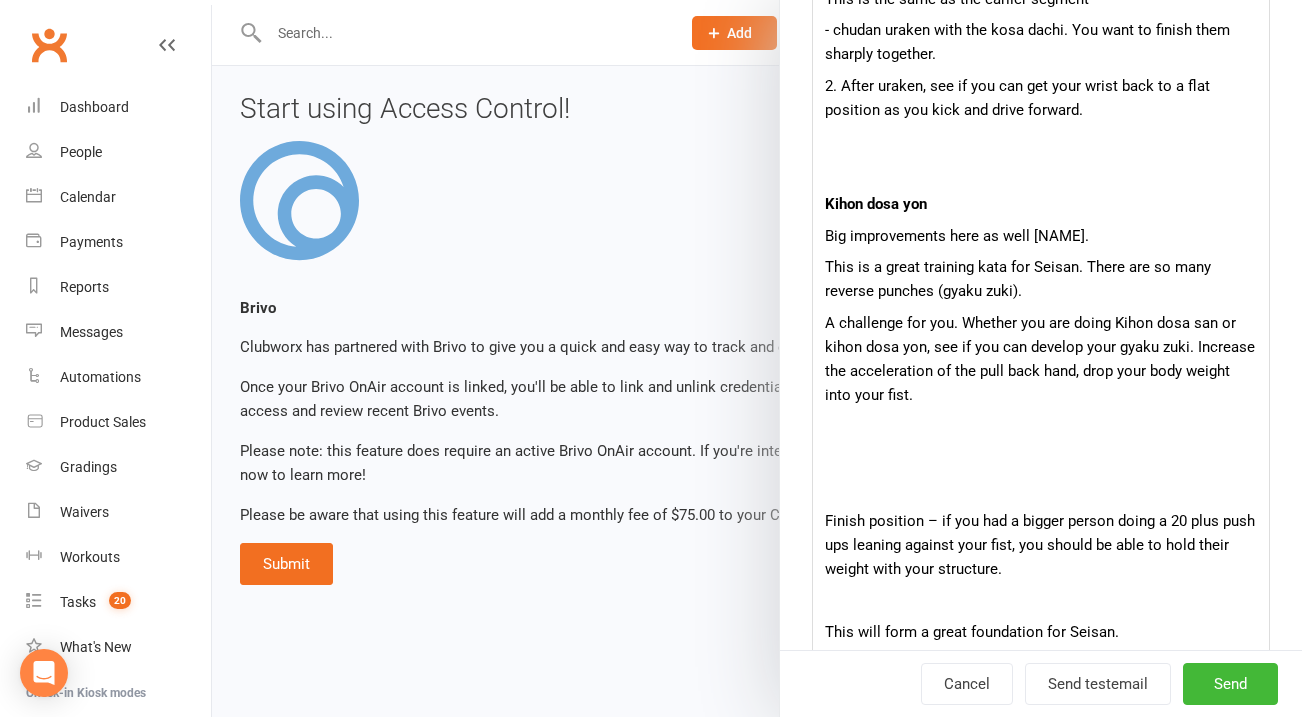click at bounding box center [1041, 489] 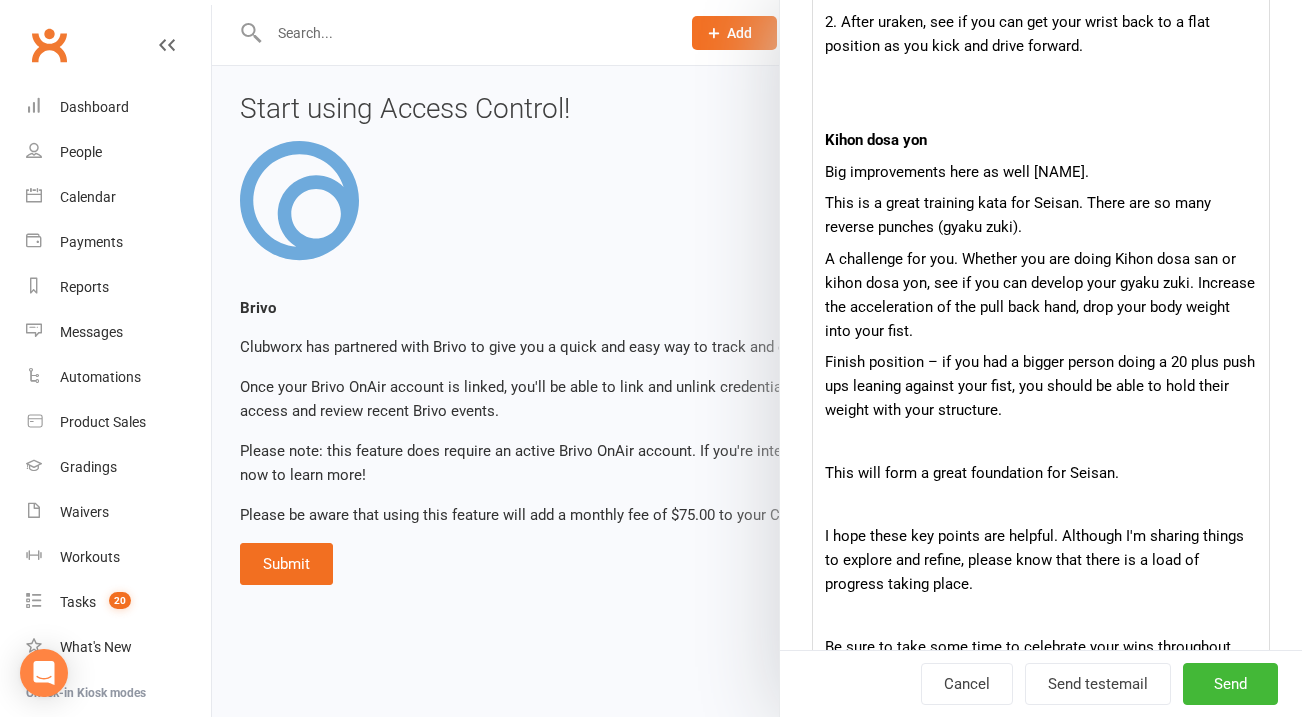 scroll, scrollTop: 2810, scrollLeft: 0, axis: vertical 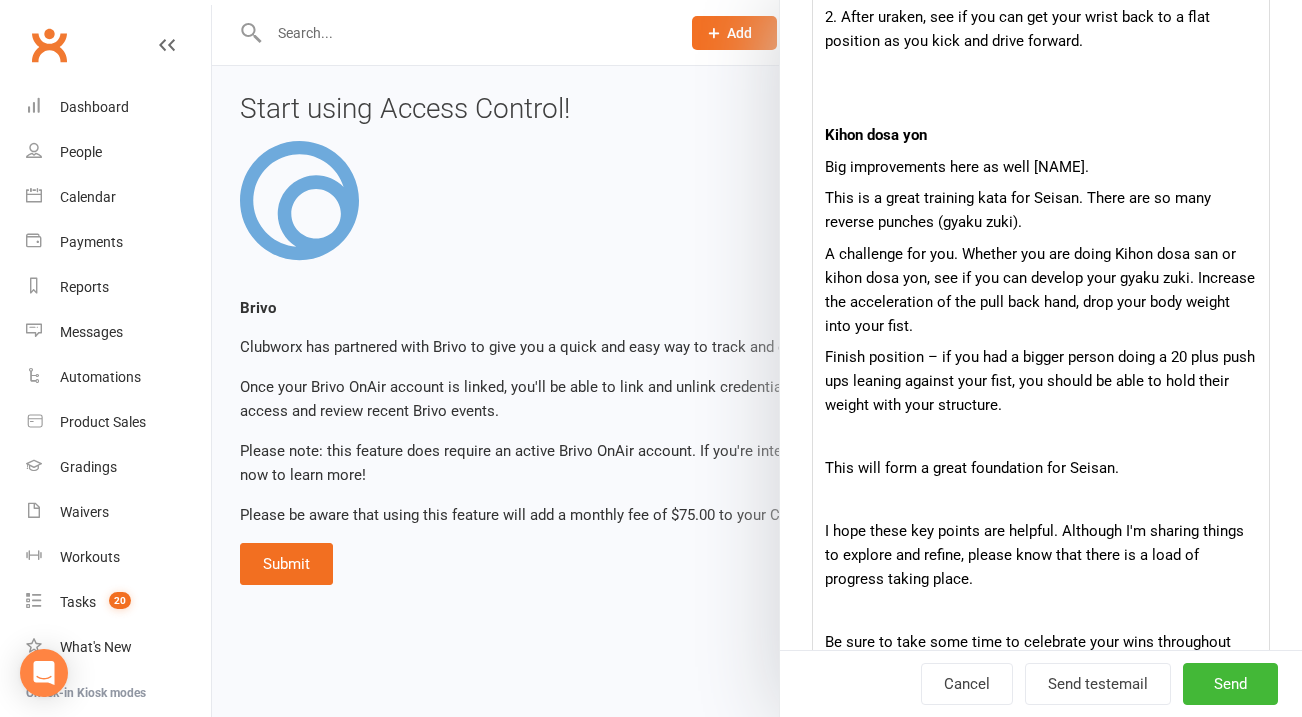click at bounding box center [1041, 500] 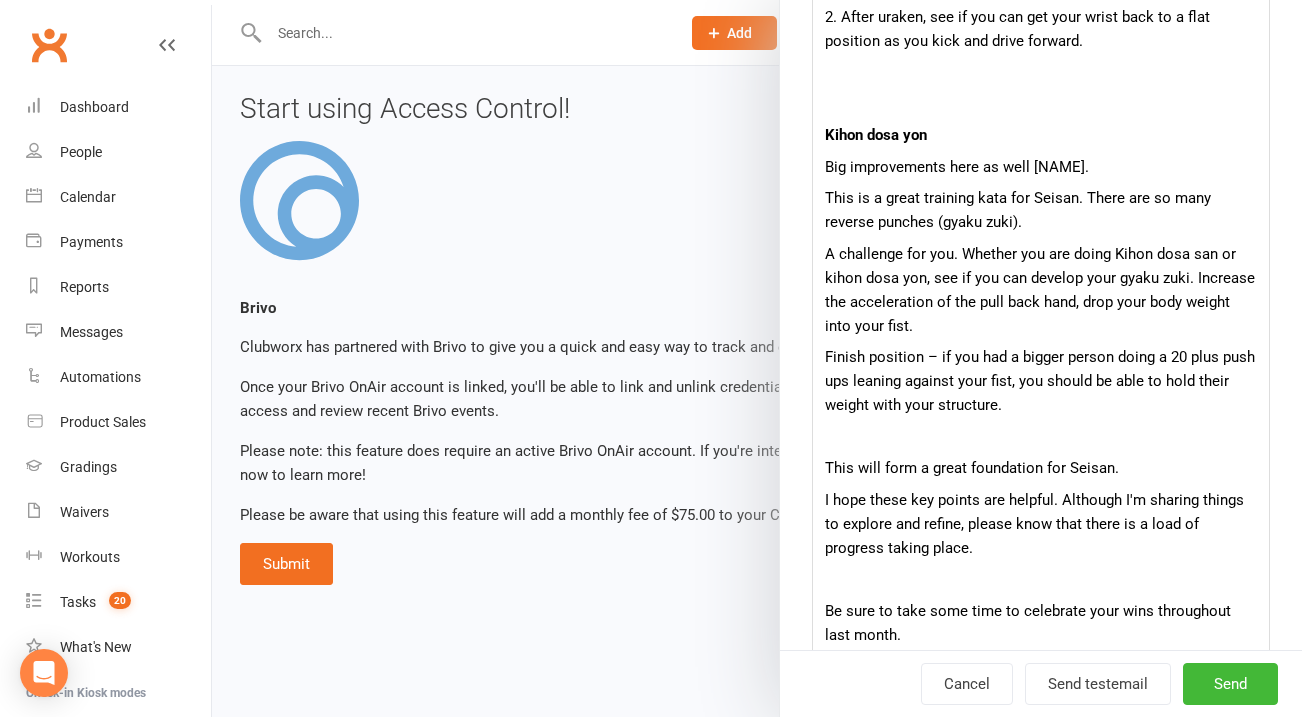 click at bounding box center (1041, 437) 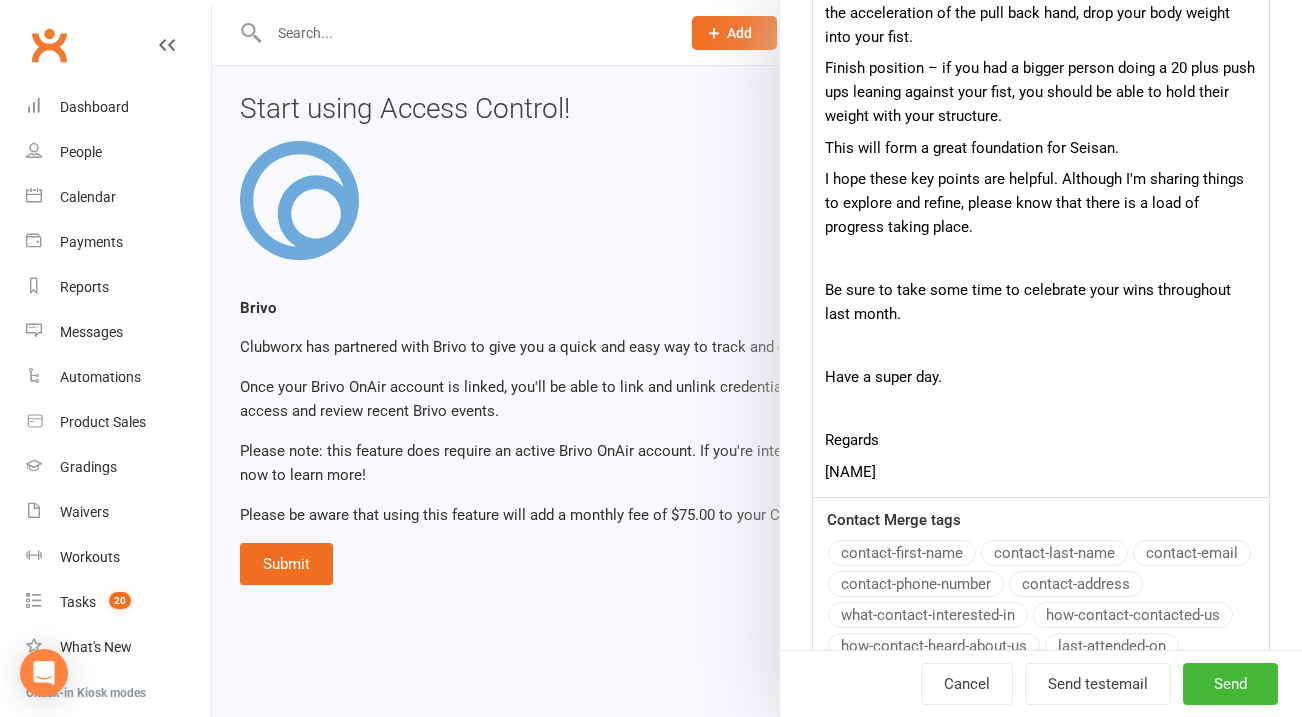 scroll, scrollTop: 3202, scrollLeft: 0, axis: vertical 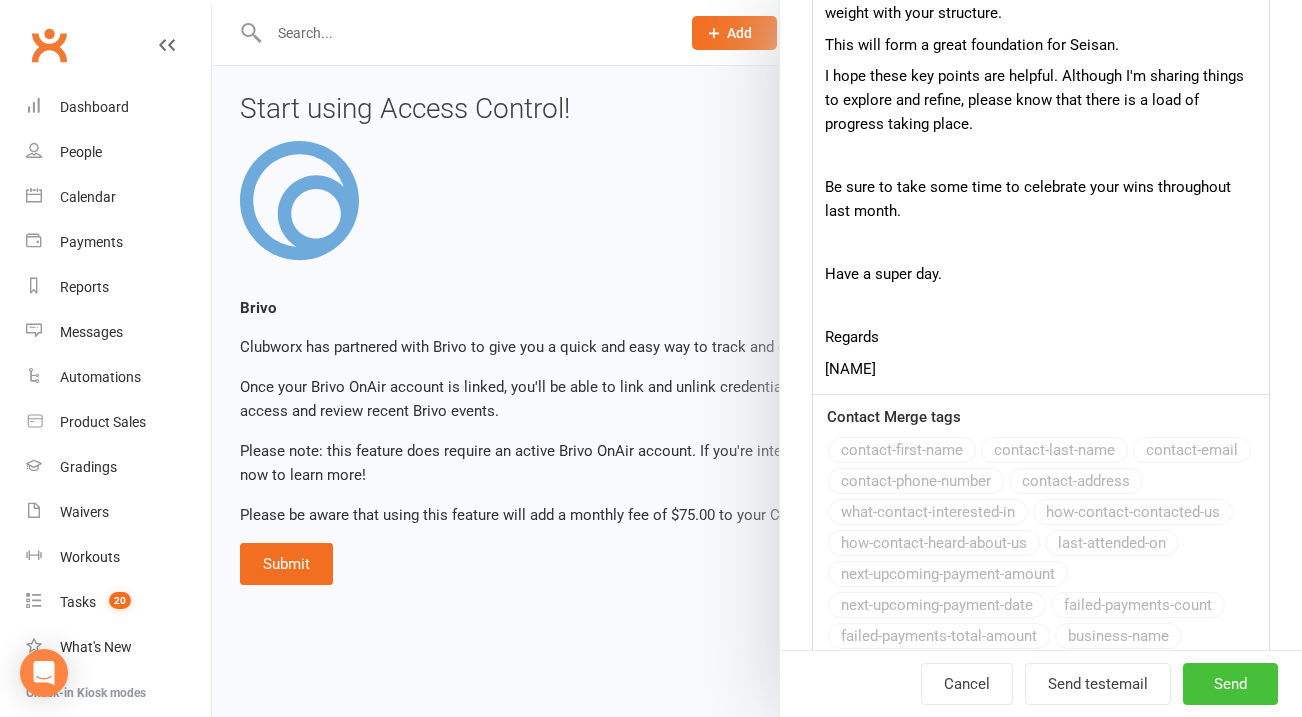 click on "Send Send" at bounding box center (1230, 684) 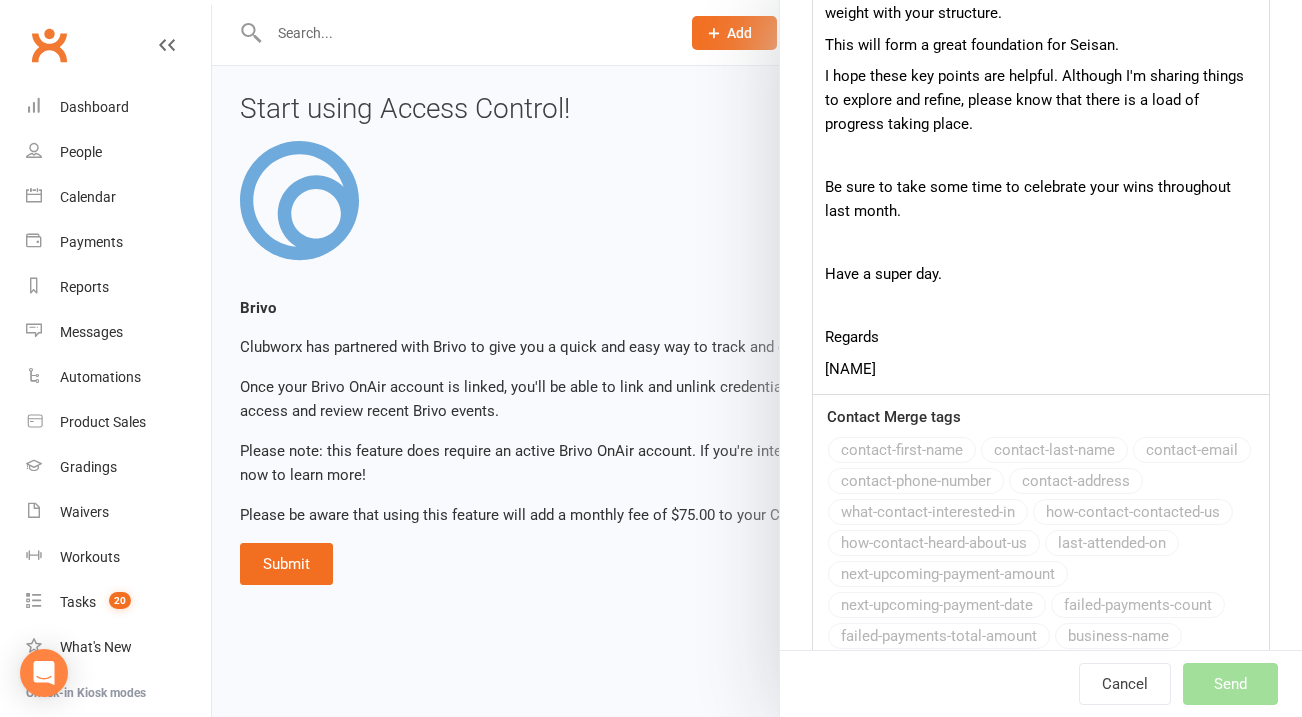 scroll, scrollTop: 695, scrollLeft: 0, axis: vertical 